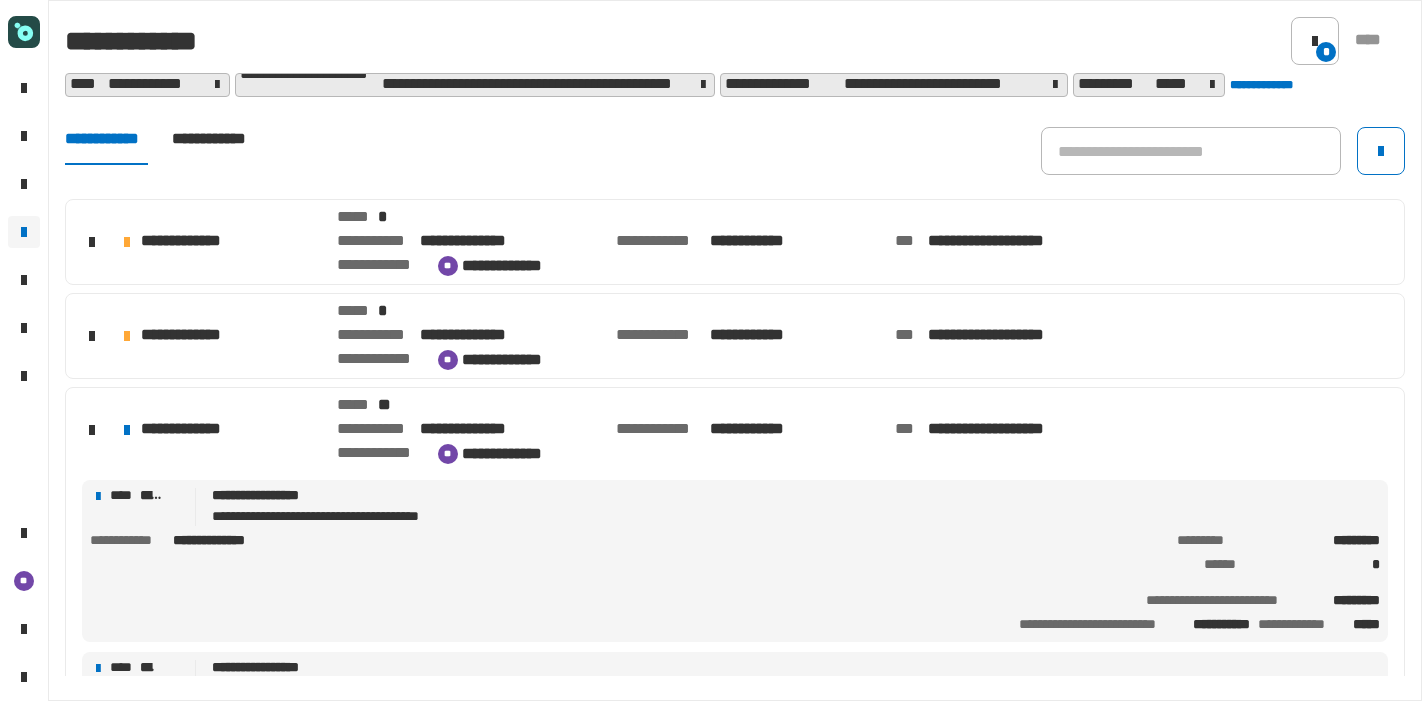 scroll, scrollTop: 0, scrollLeft: 0, axis: both 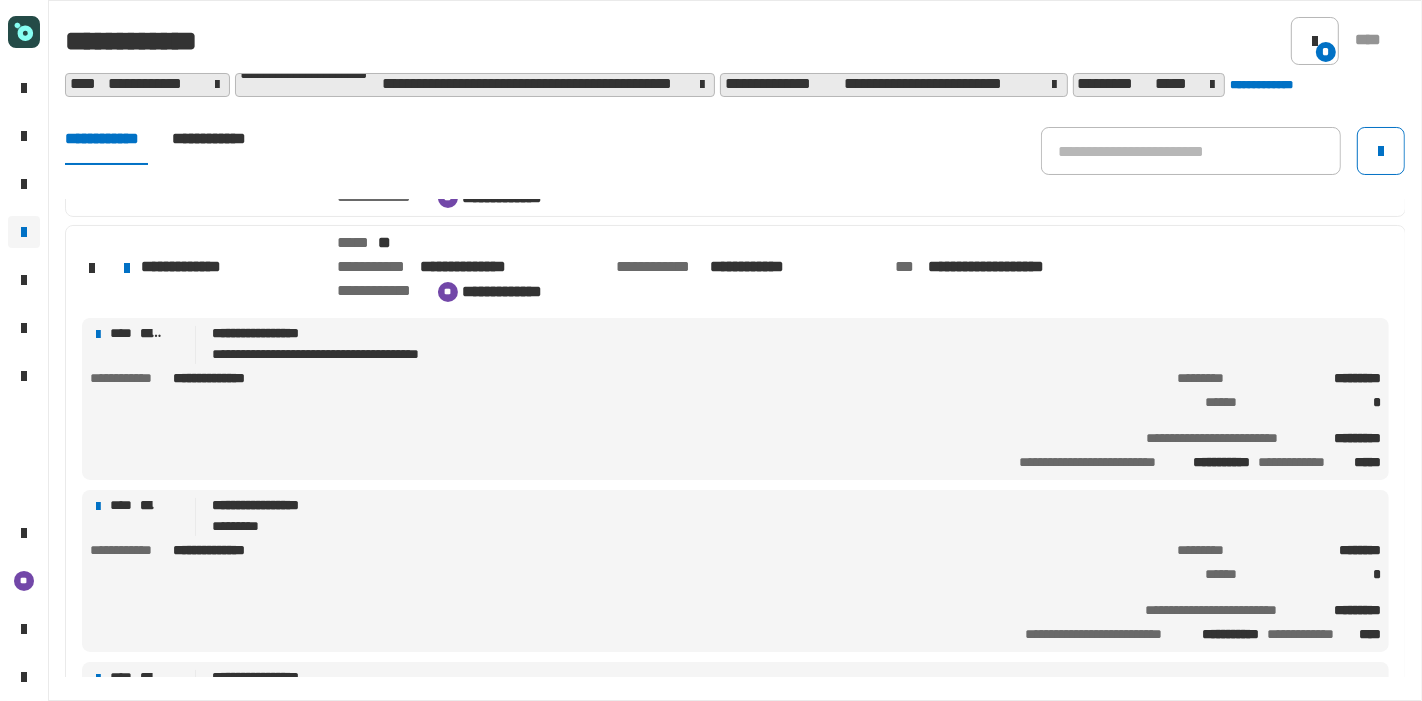 click on "**********" 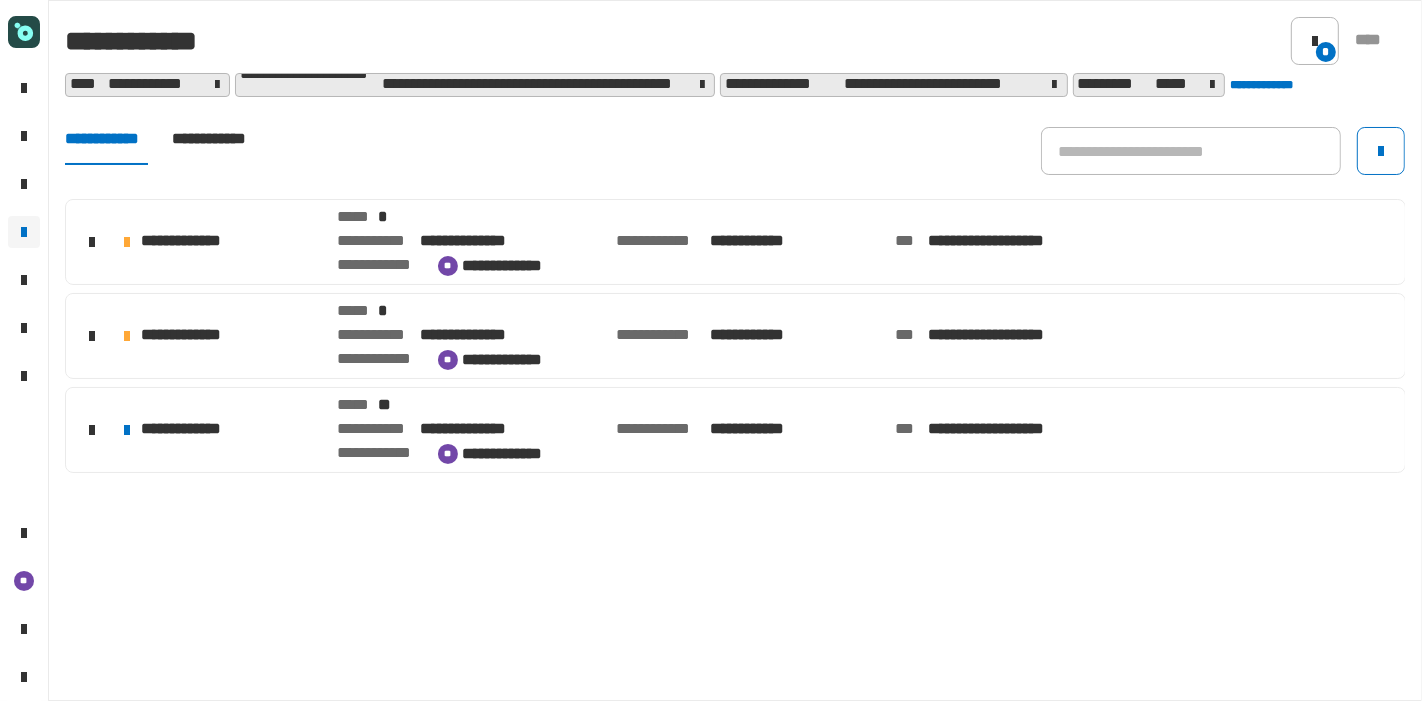 scroll, scrollTop: 0, scrollLeft: 0, axis: both 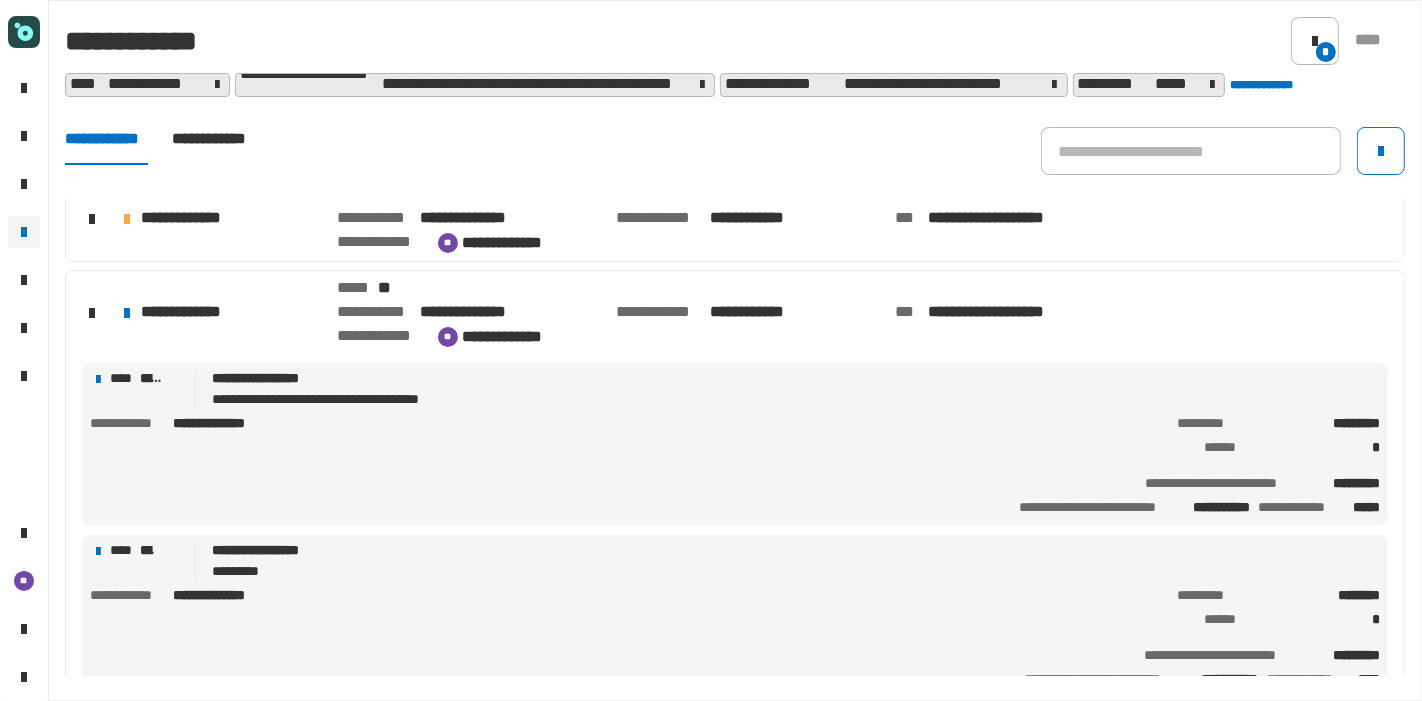 click on "[FIRST] [LAST] [CITY] [STATE] [ZIP] [COUNTRY] [ADDRESS]" 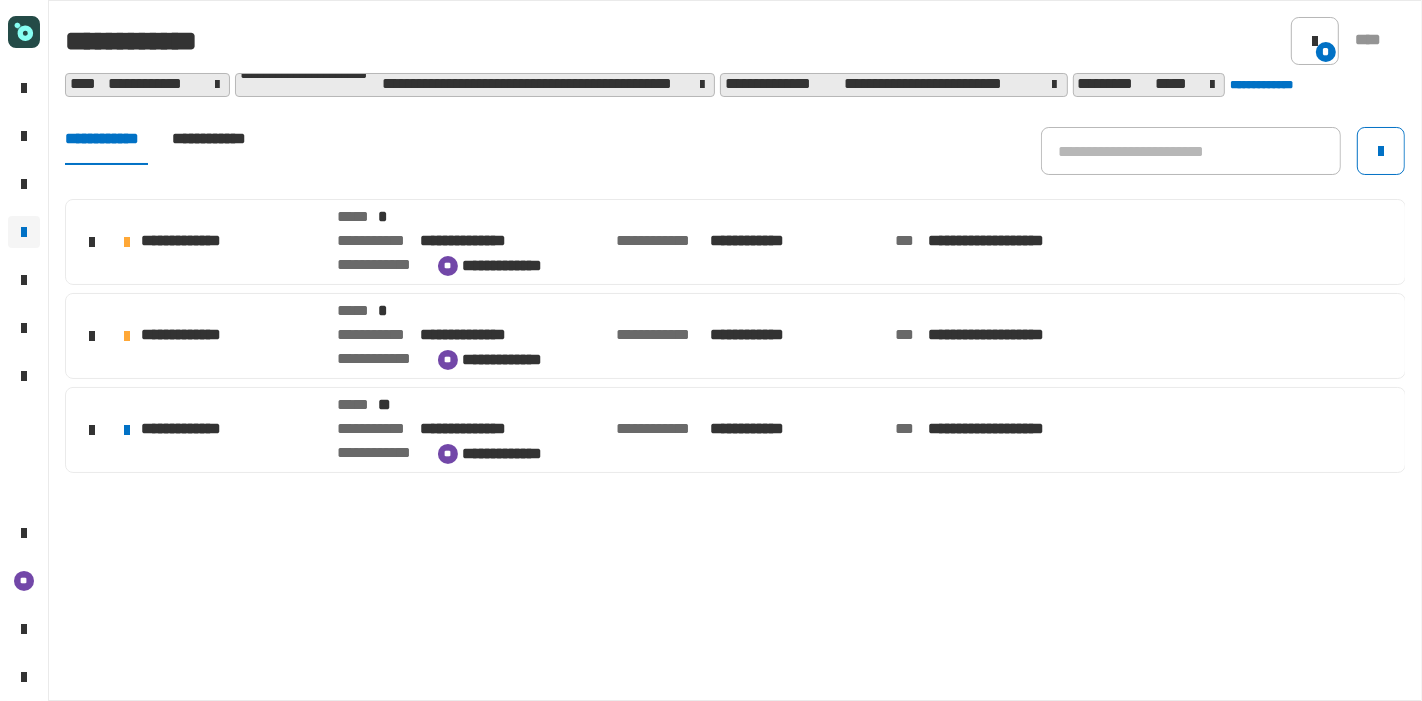 scroll, scrollTop: 0, scrollLeft: 0, axis: both 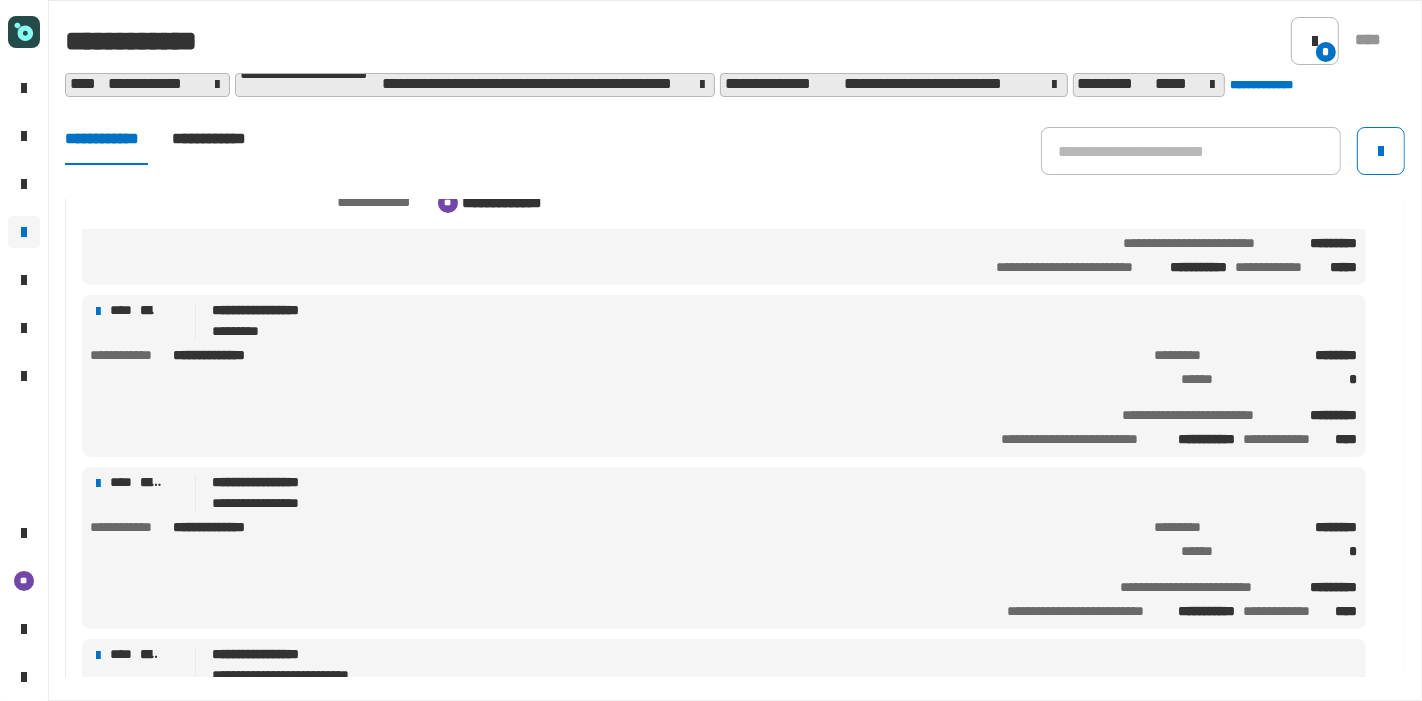 click on "**********" 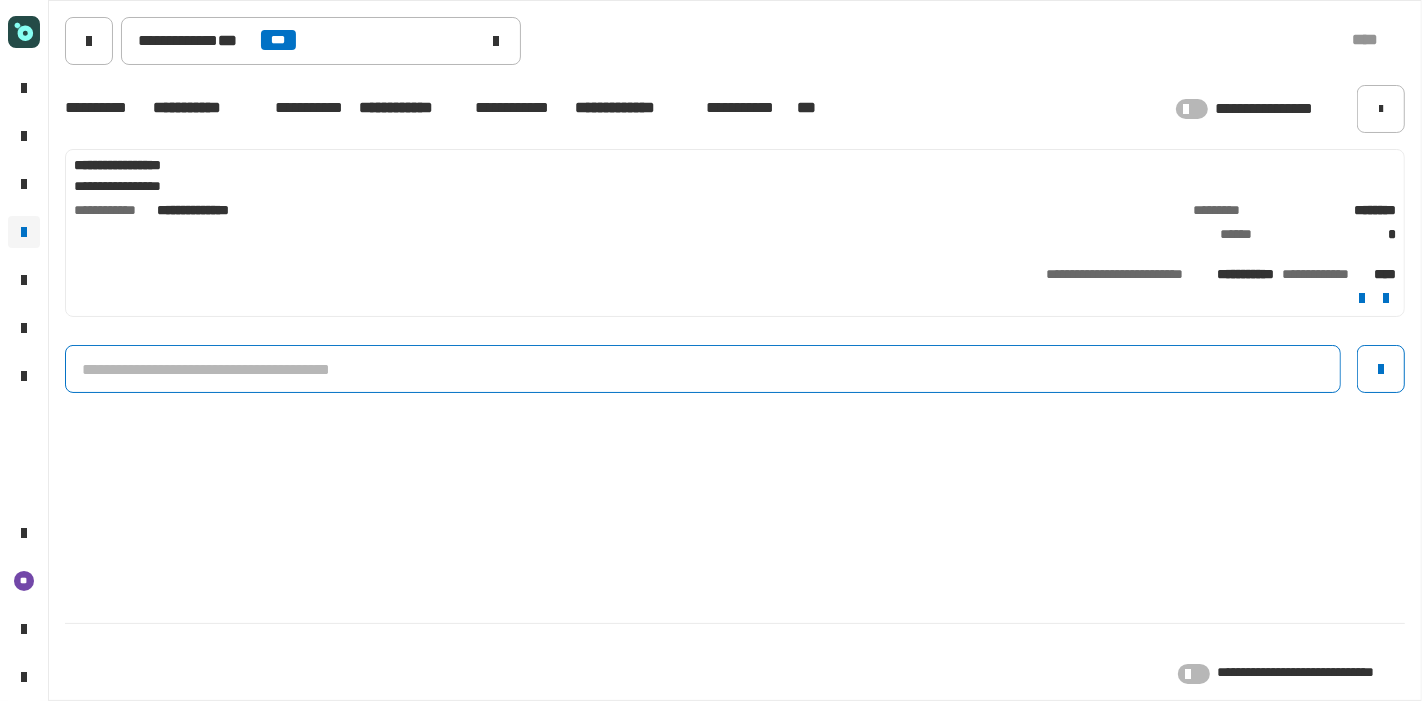 click 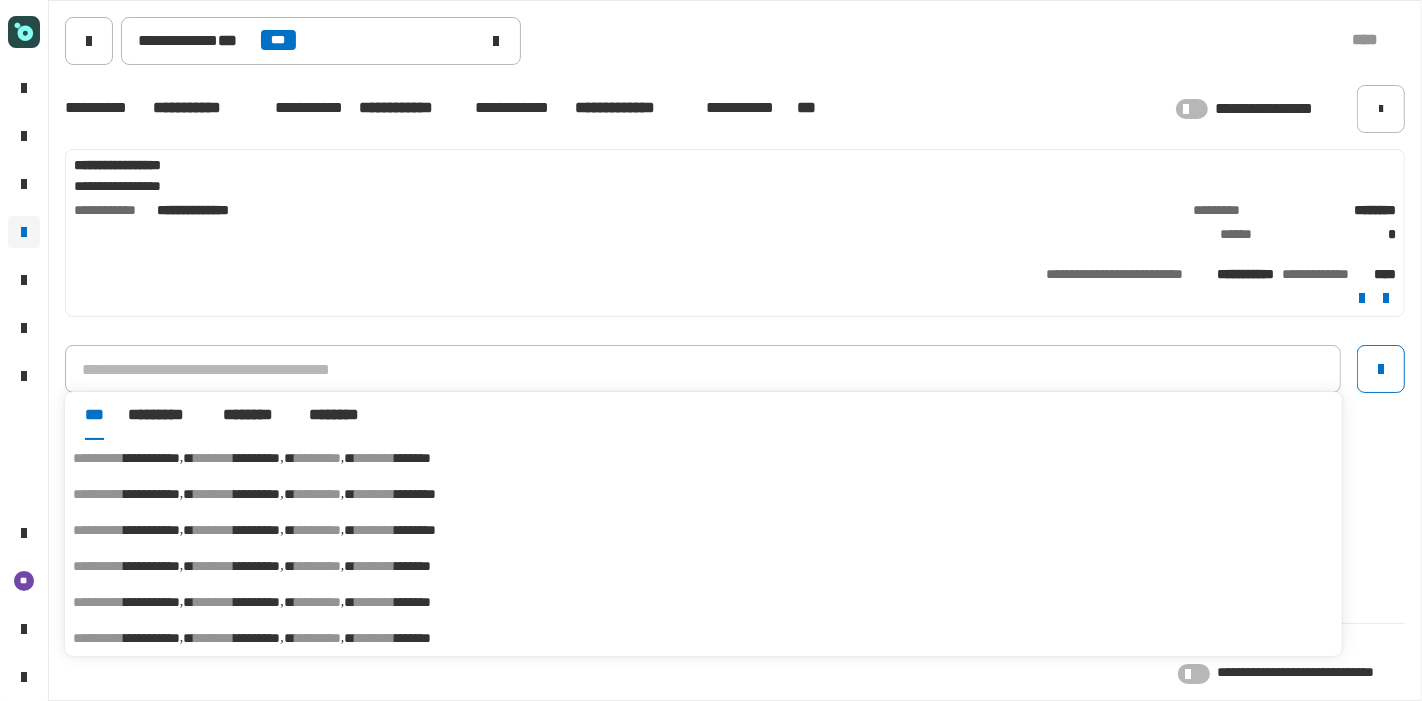 click on "********" at bounding box center (415, 494) 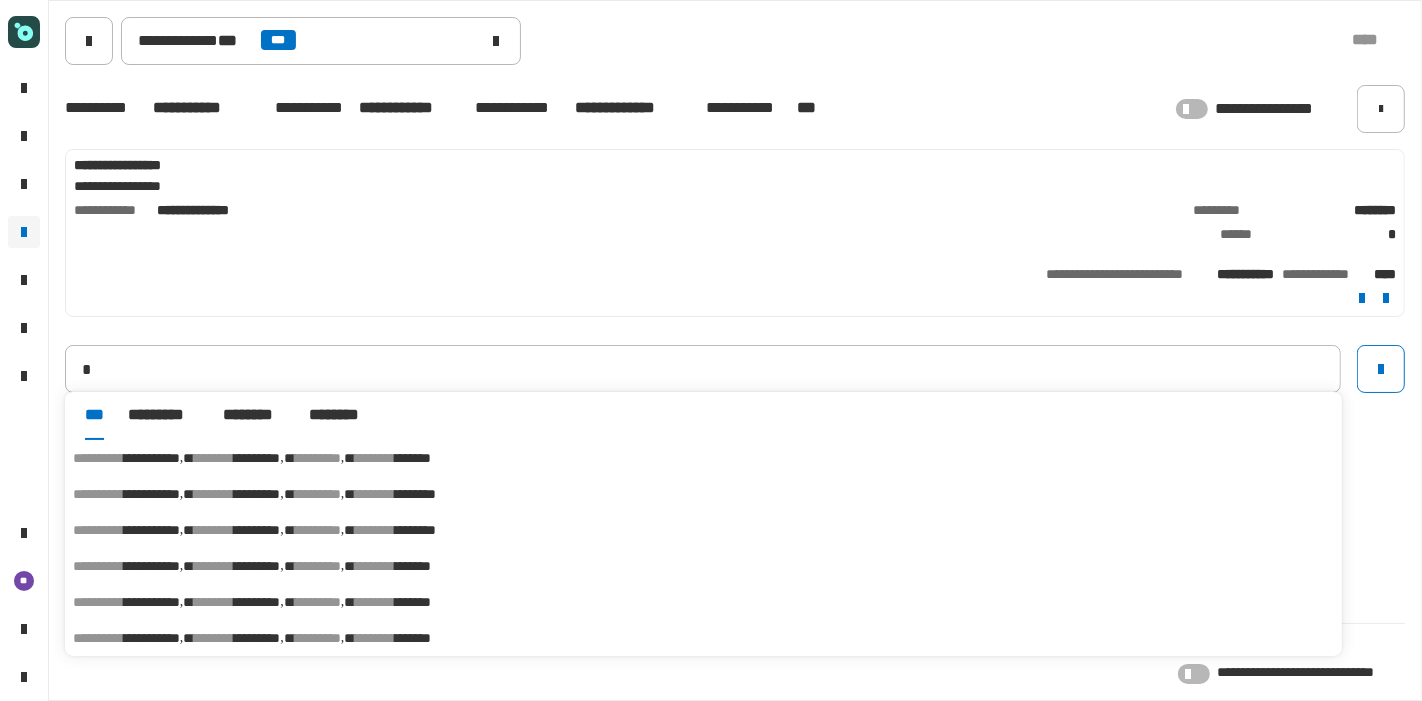 type on "**********" 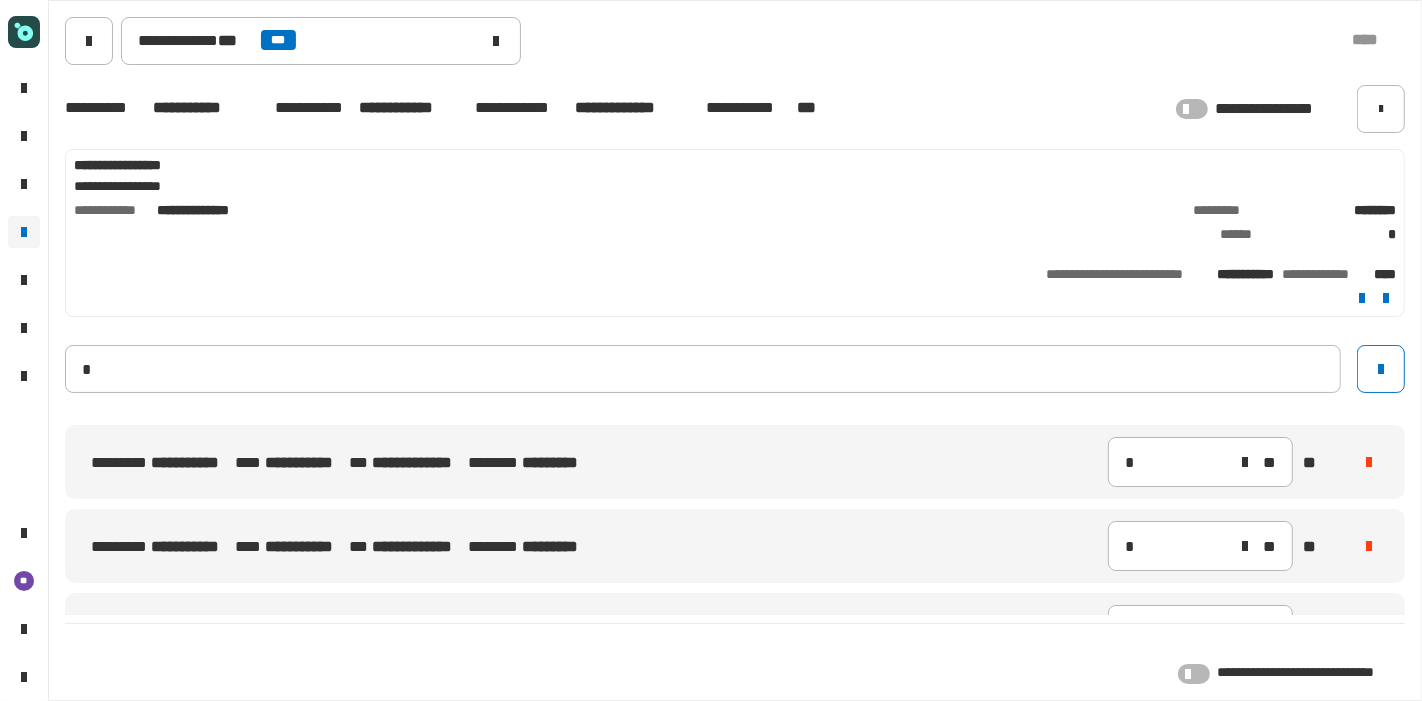 type 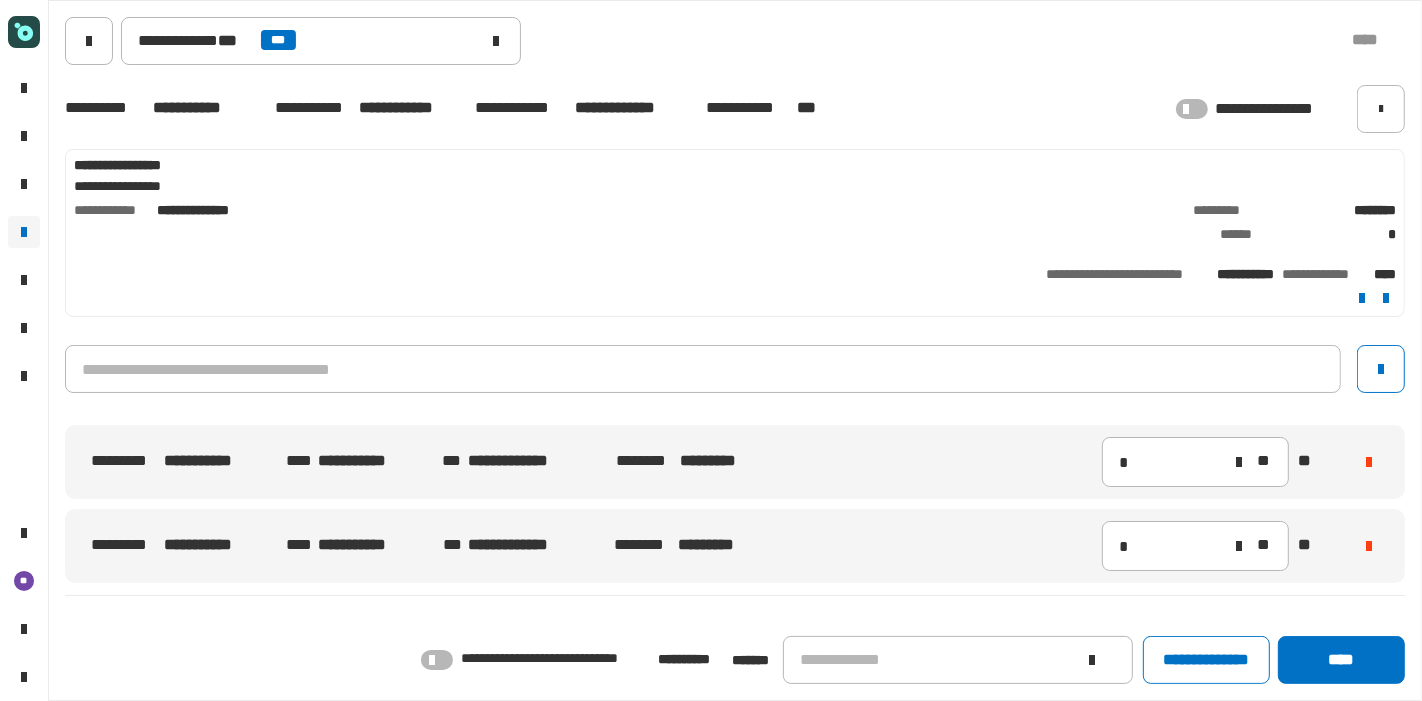 click on "[FIRST] [LAST] [CITY] [STATE] [ZIP] [COUNTRY] [ADDRESS]" 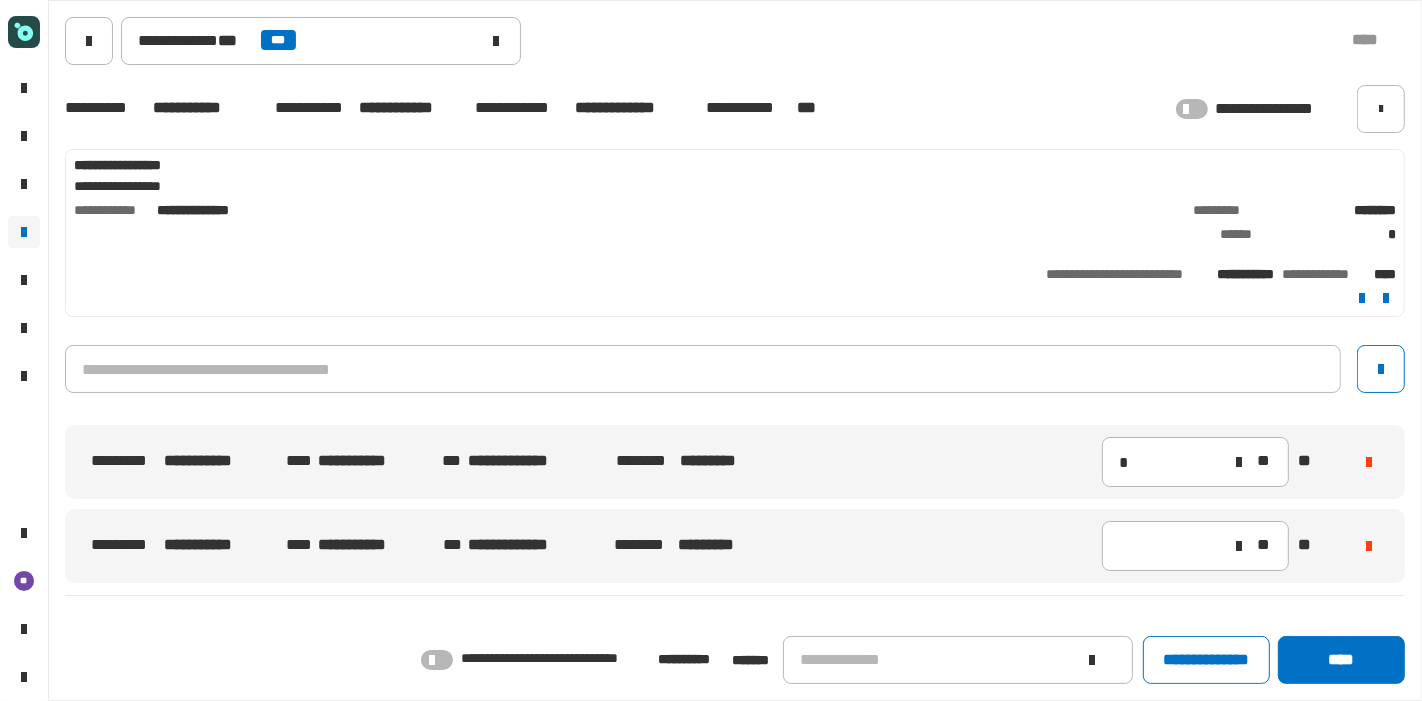 type on "*" 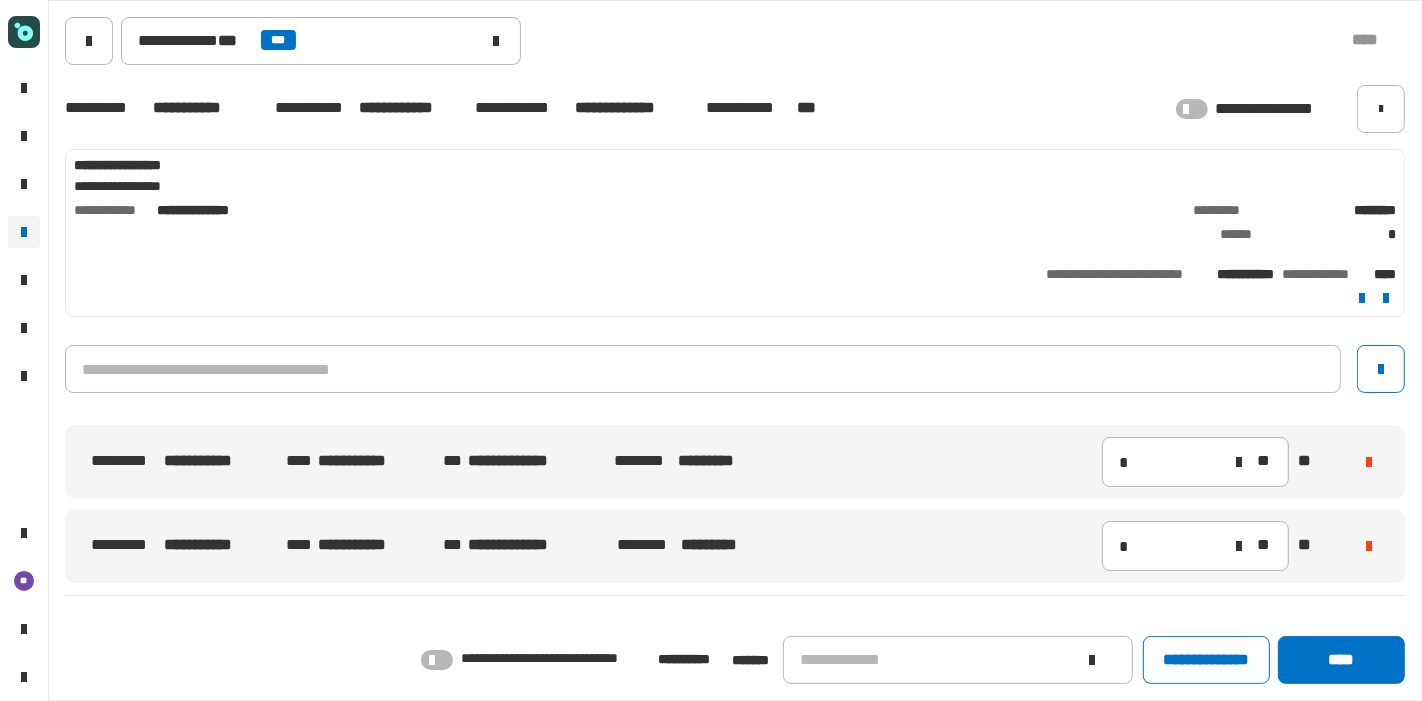 click 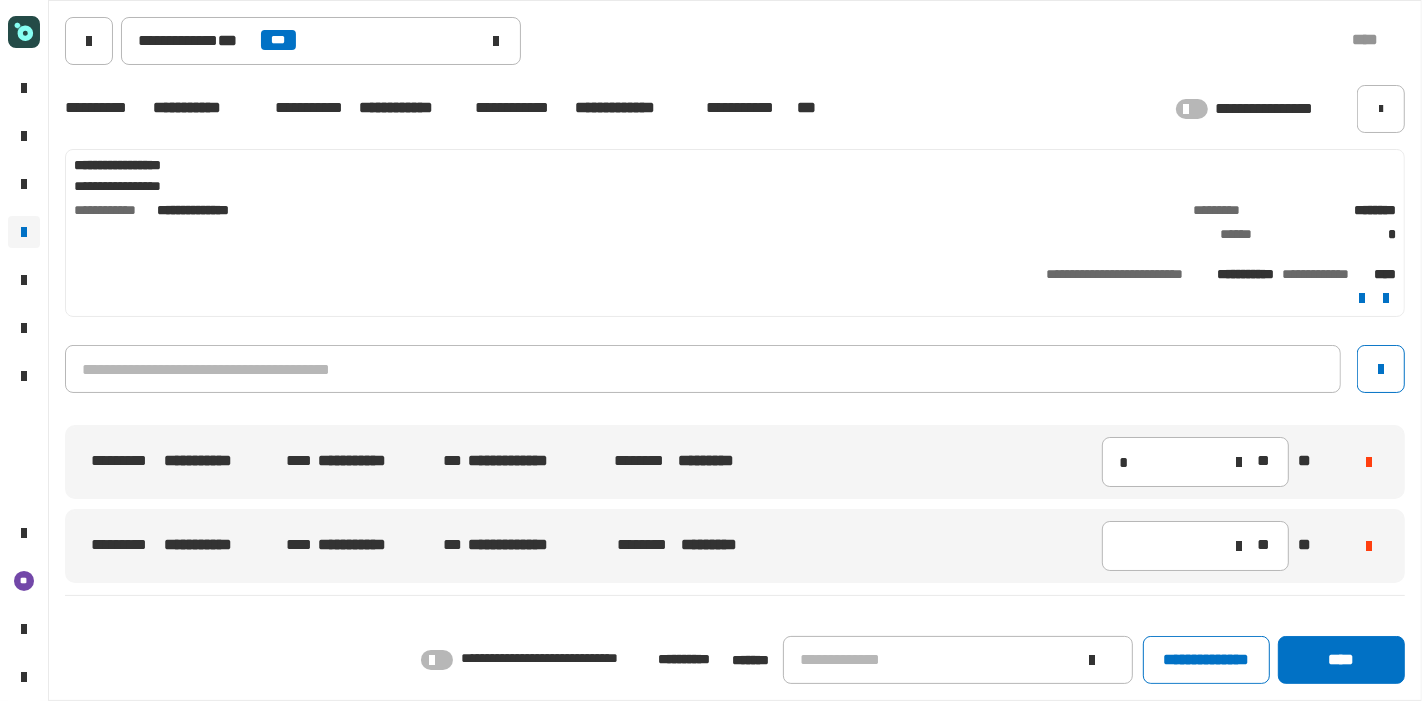 type on "*" 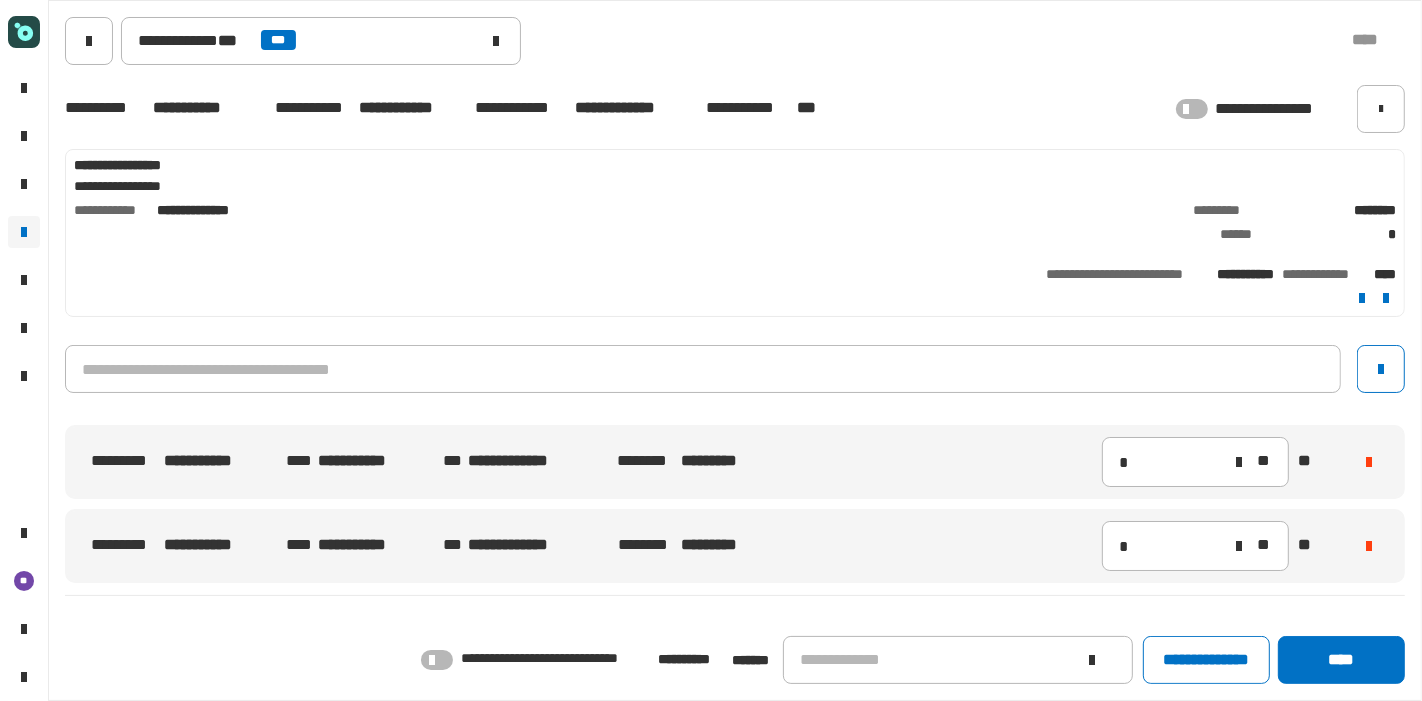 click 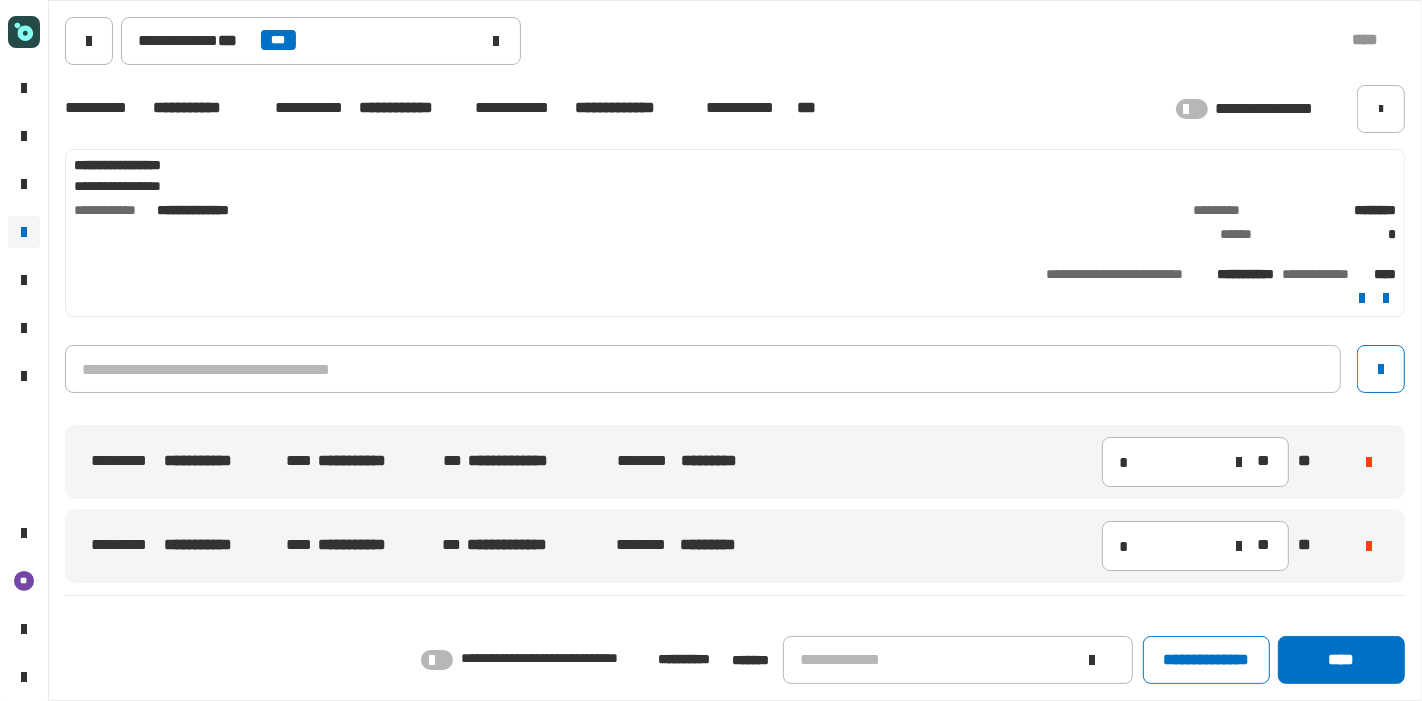 click 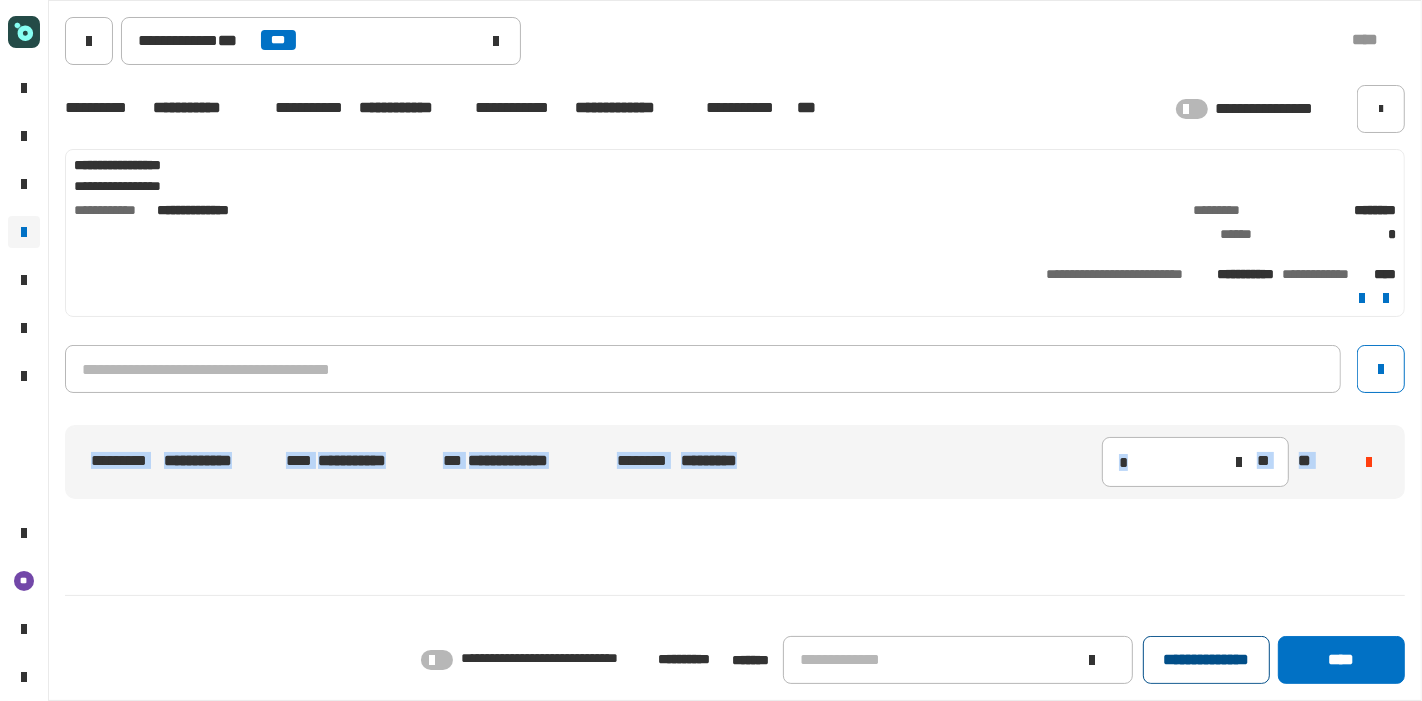 click on "**********" 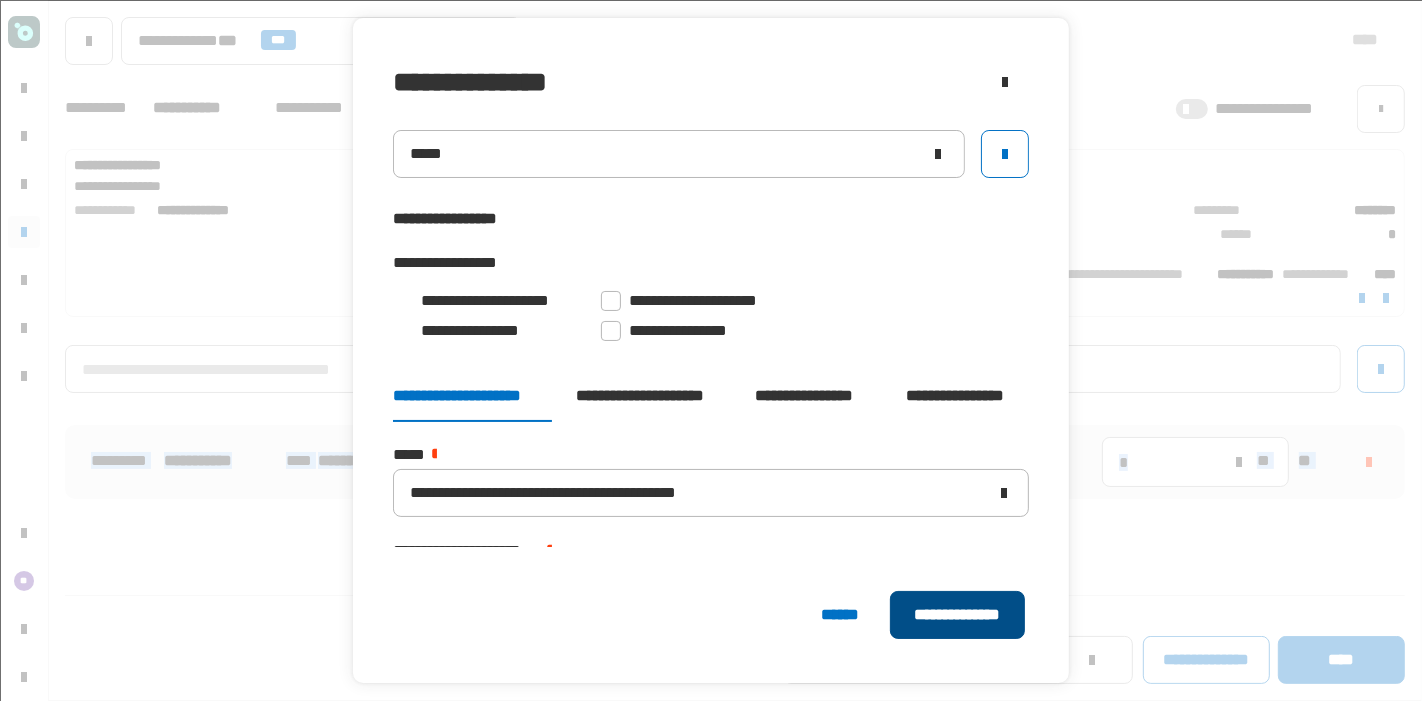 click on "**********" 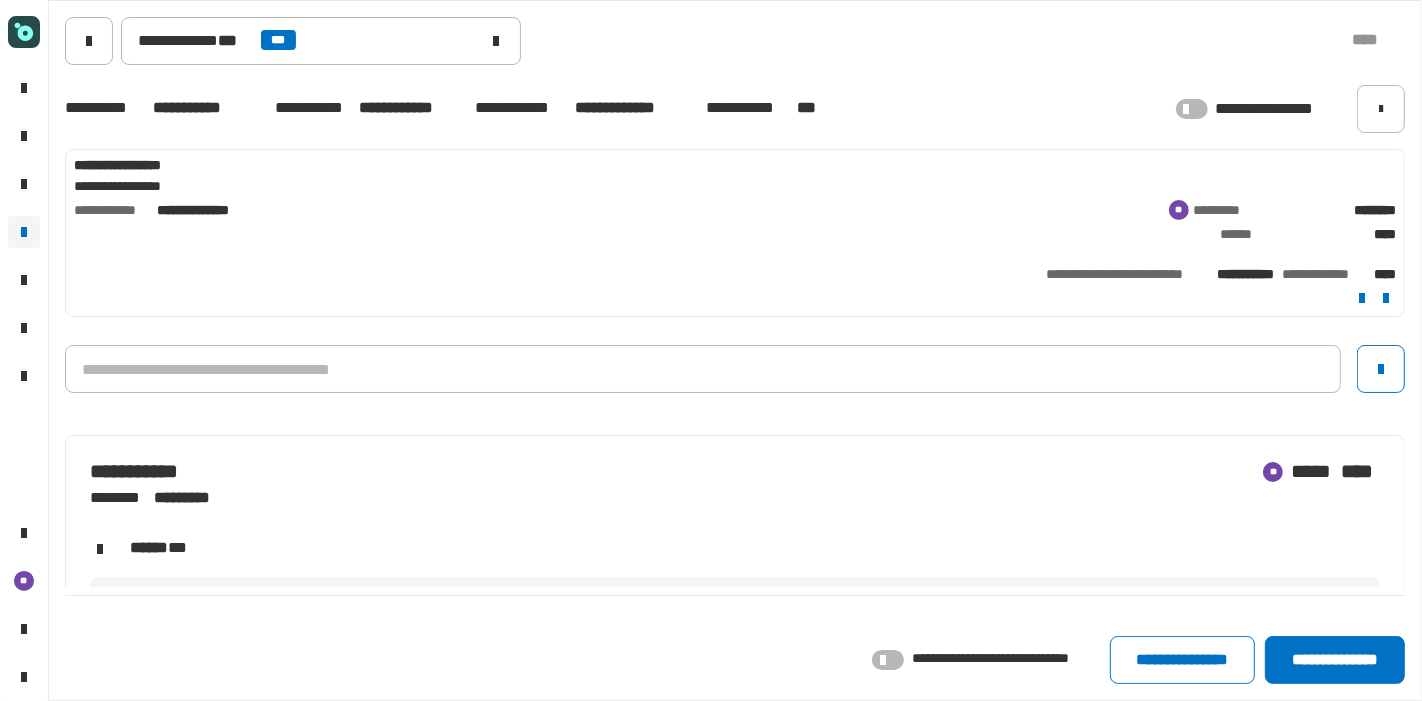 click on "[FIRST] [LAST] [LAST]" 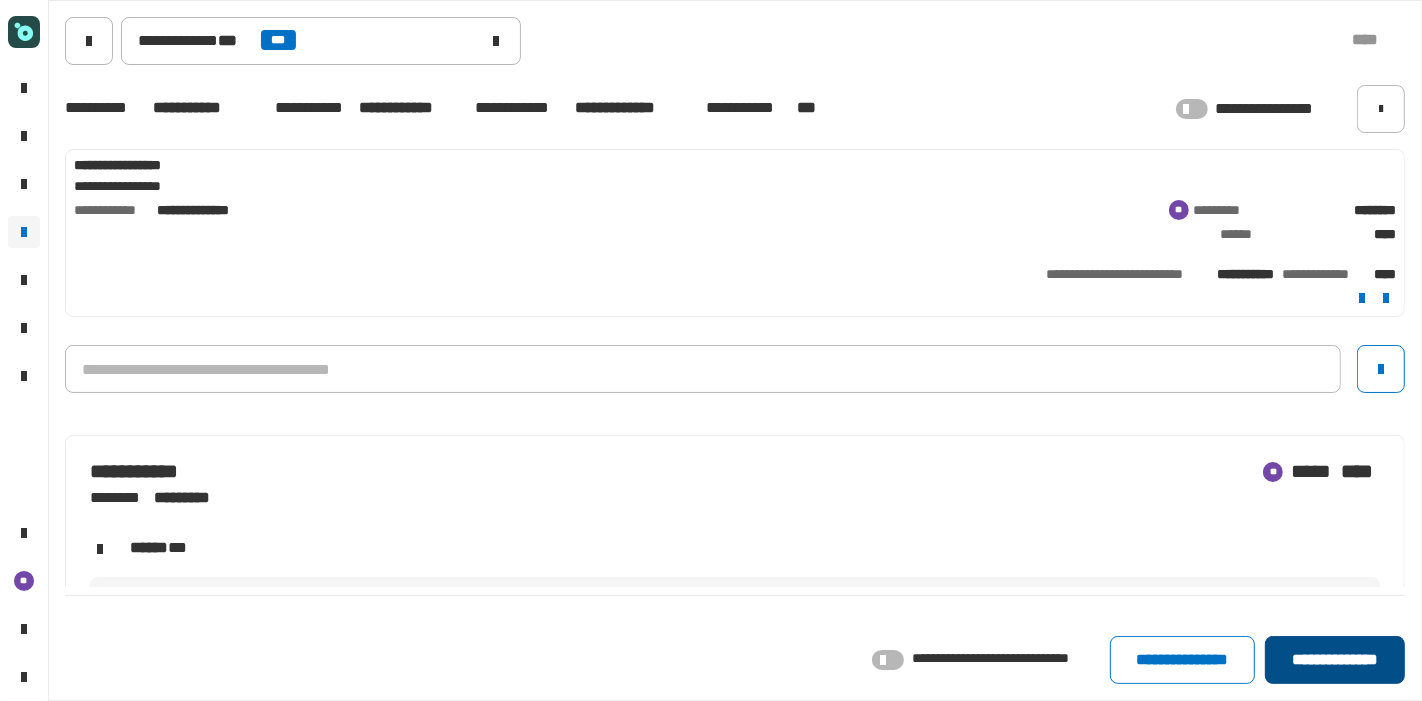 click on "**********" 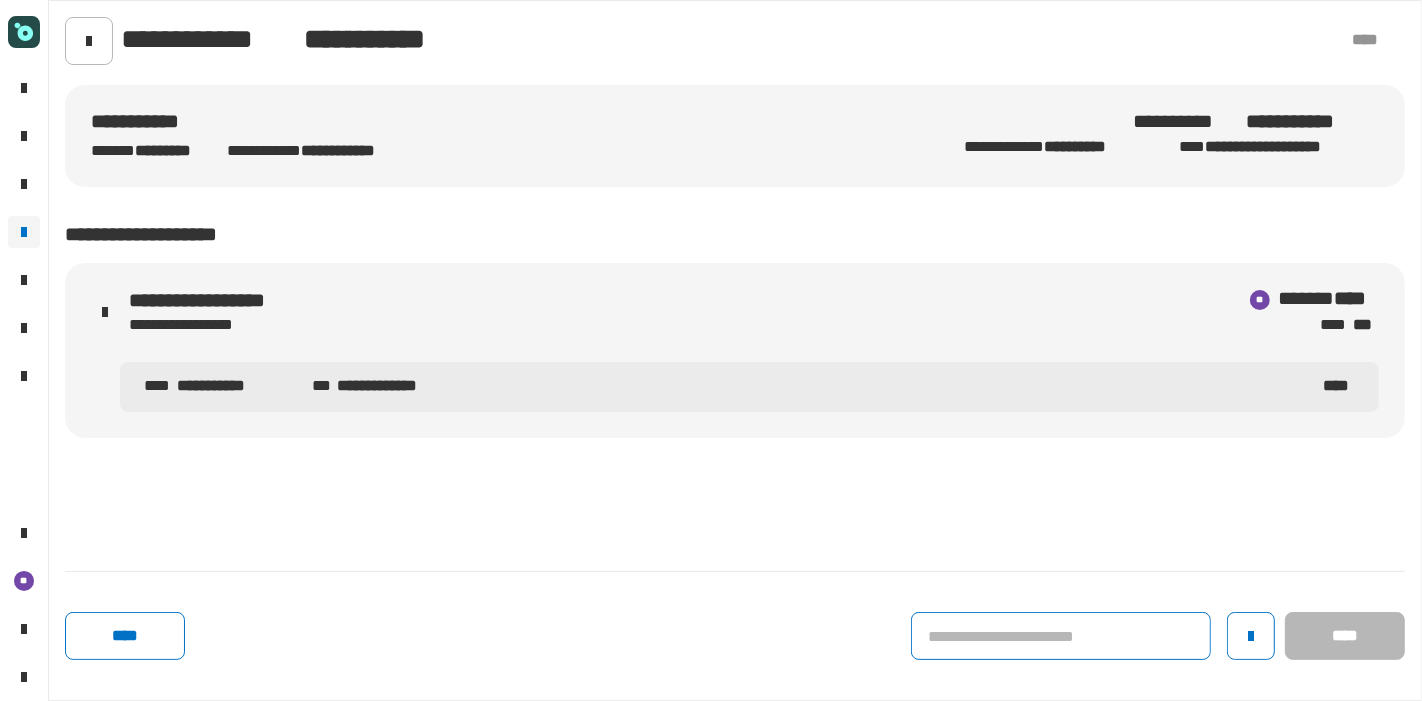 click 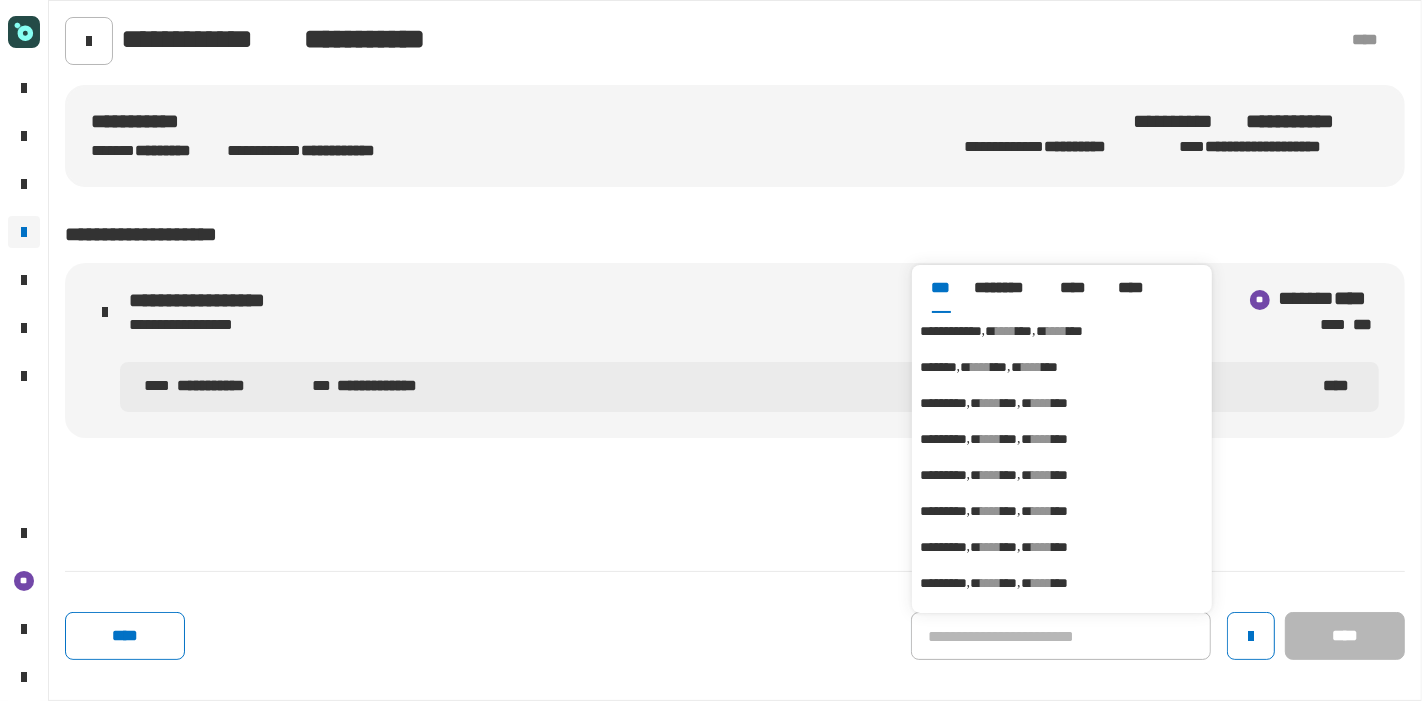 click on "**********" at bounding box center (951, 331) 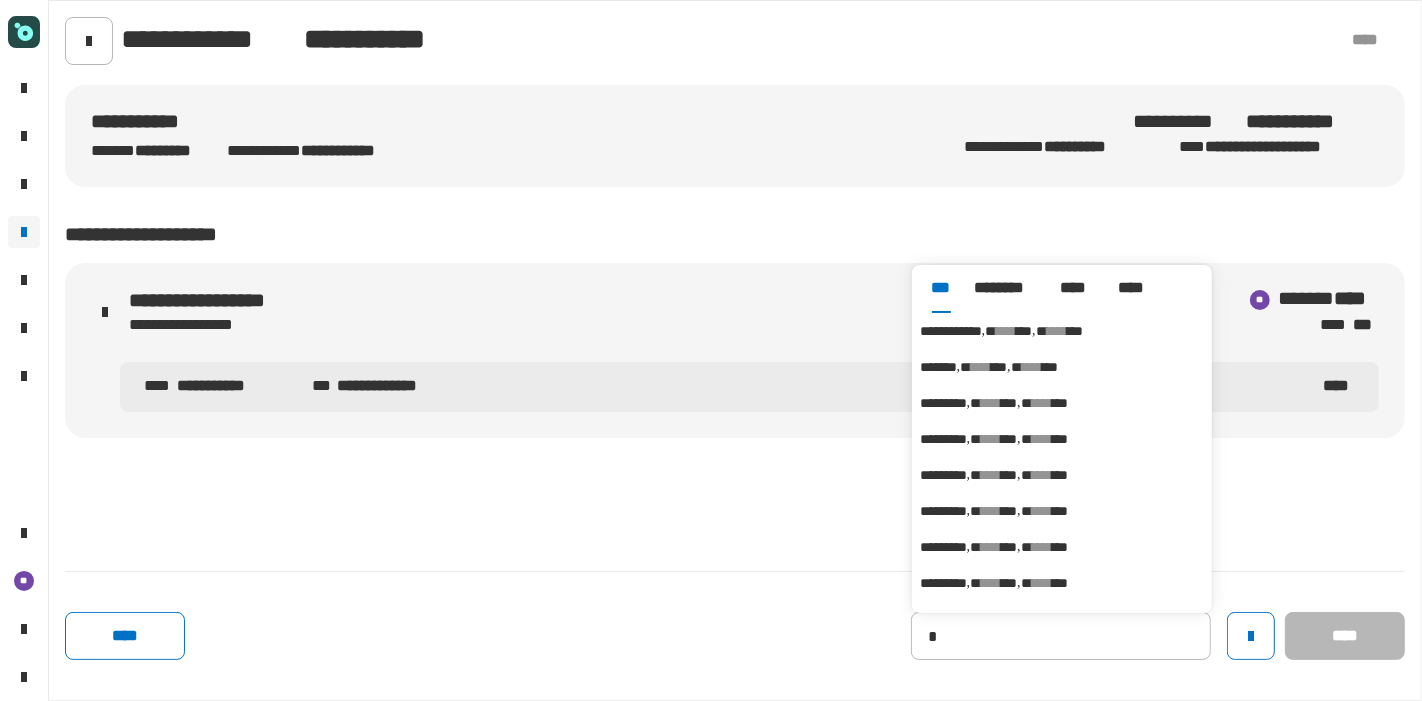 type on "**********" 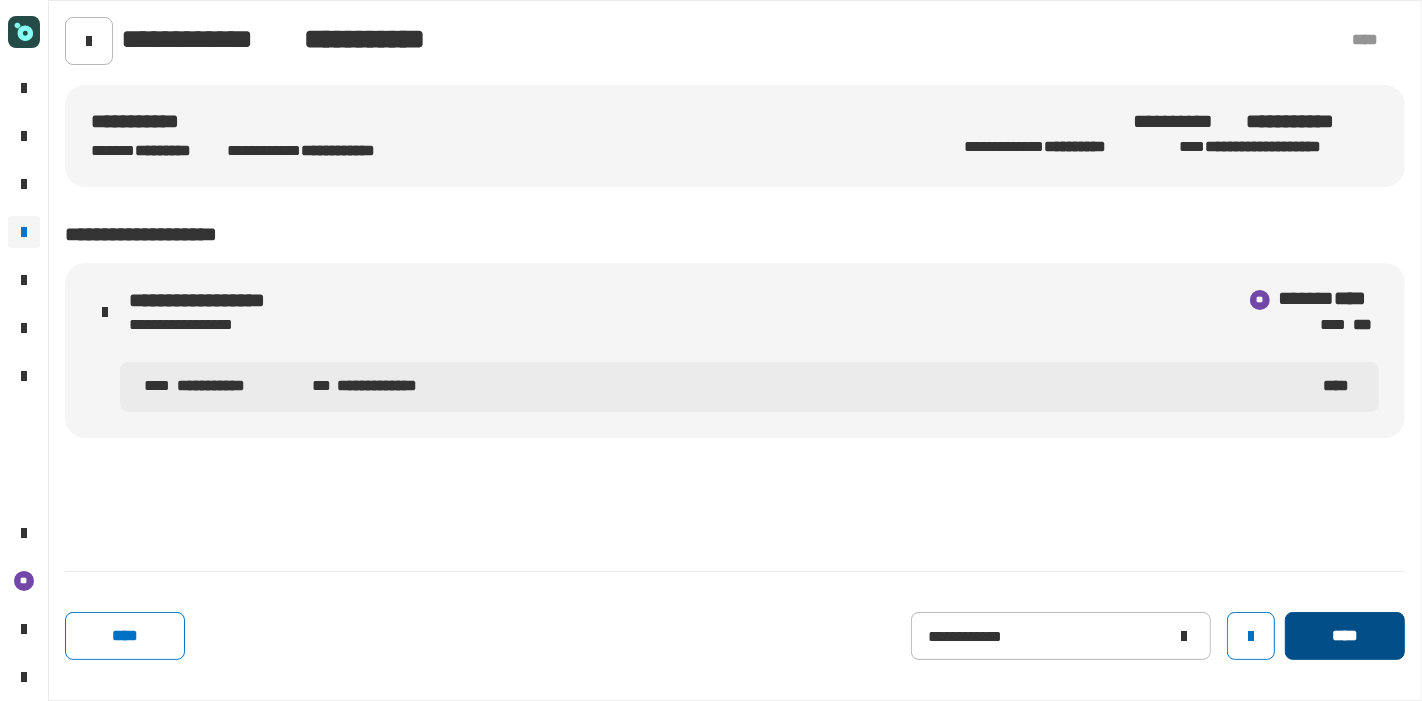 click on "****" 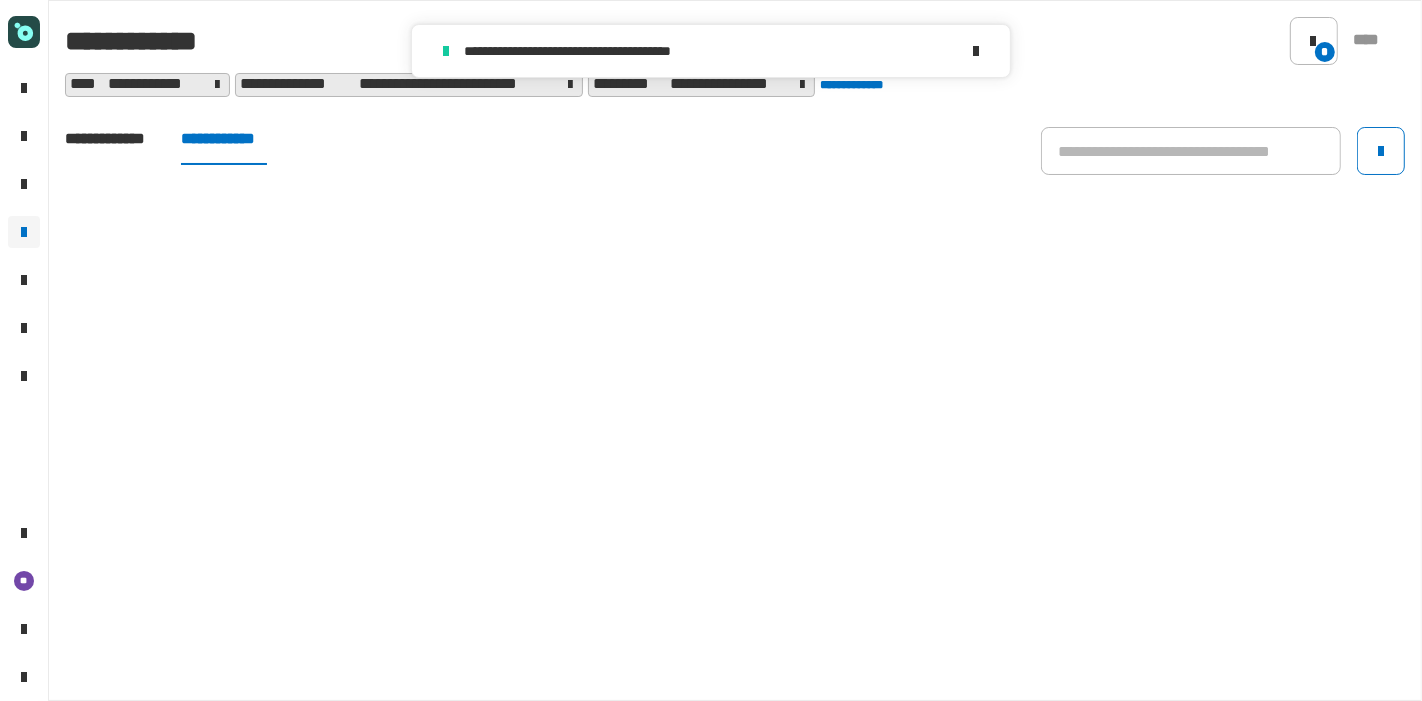 click on "**********" 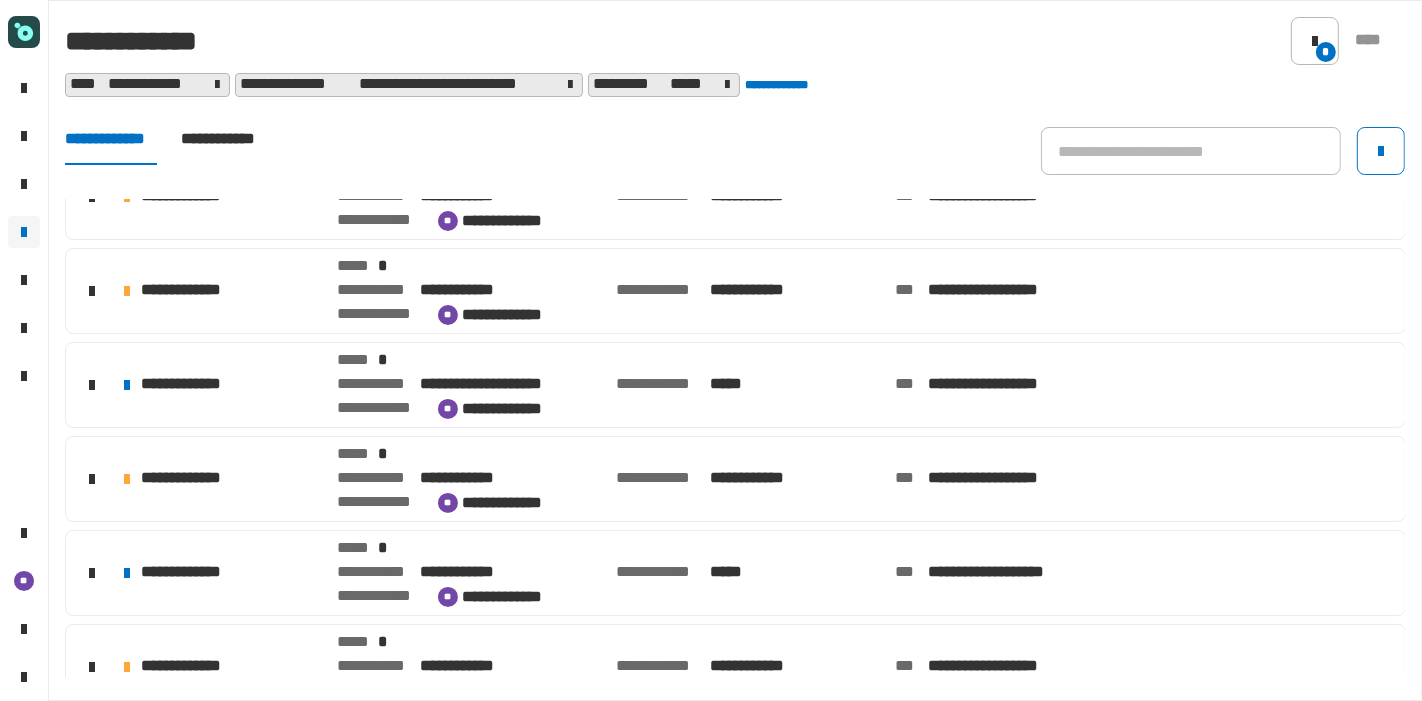 scroll, scrollTop: 144, scrollLeft: 0, axis: vertical 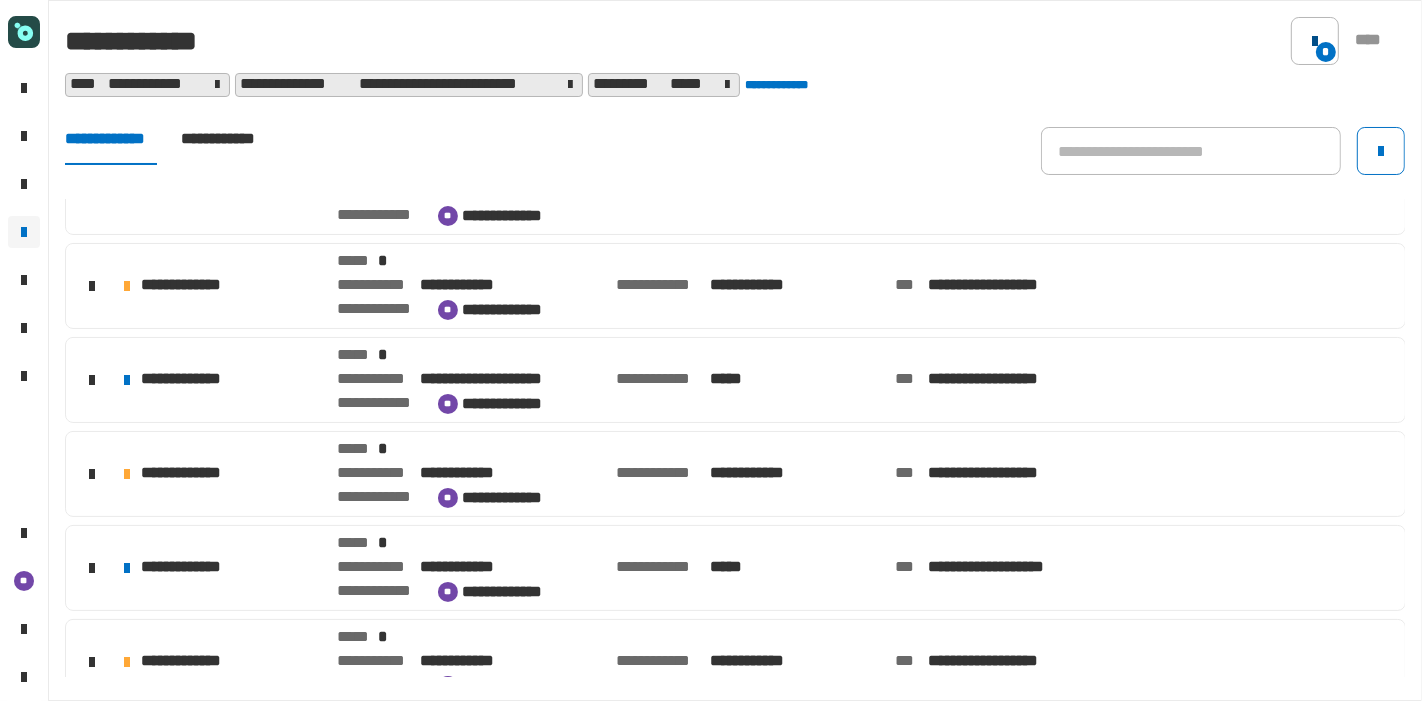 click on "*" 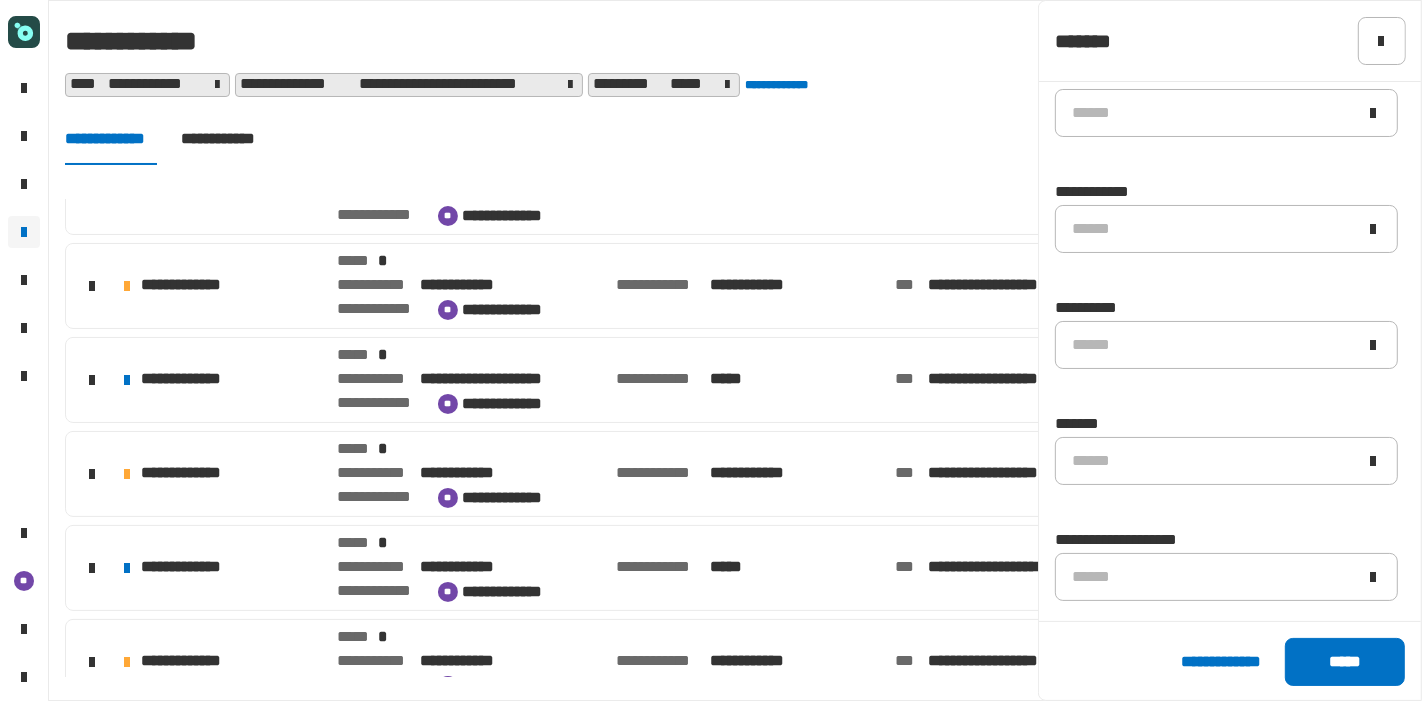 scroll, scrollTop: 808, scrollLeft: 0, axis: vertical 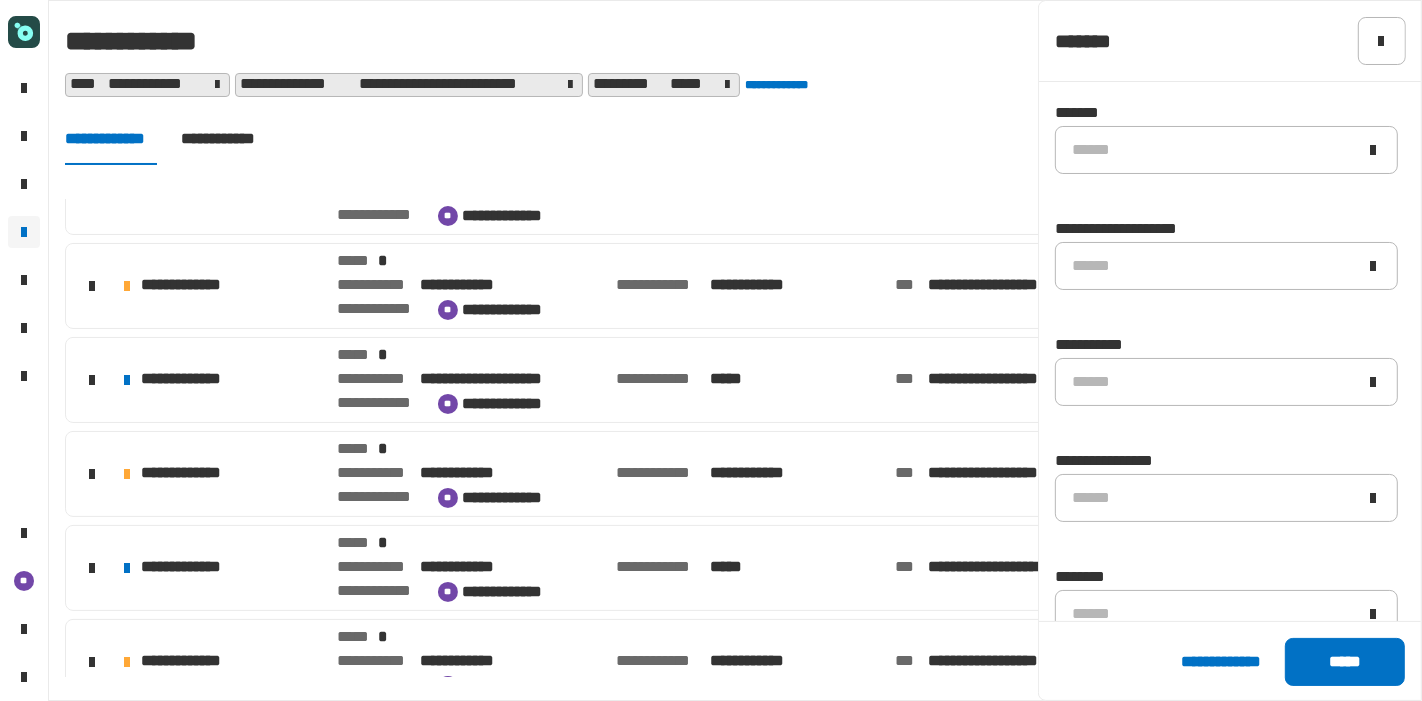 click on "******" 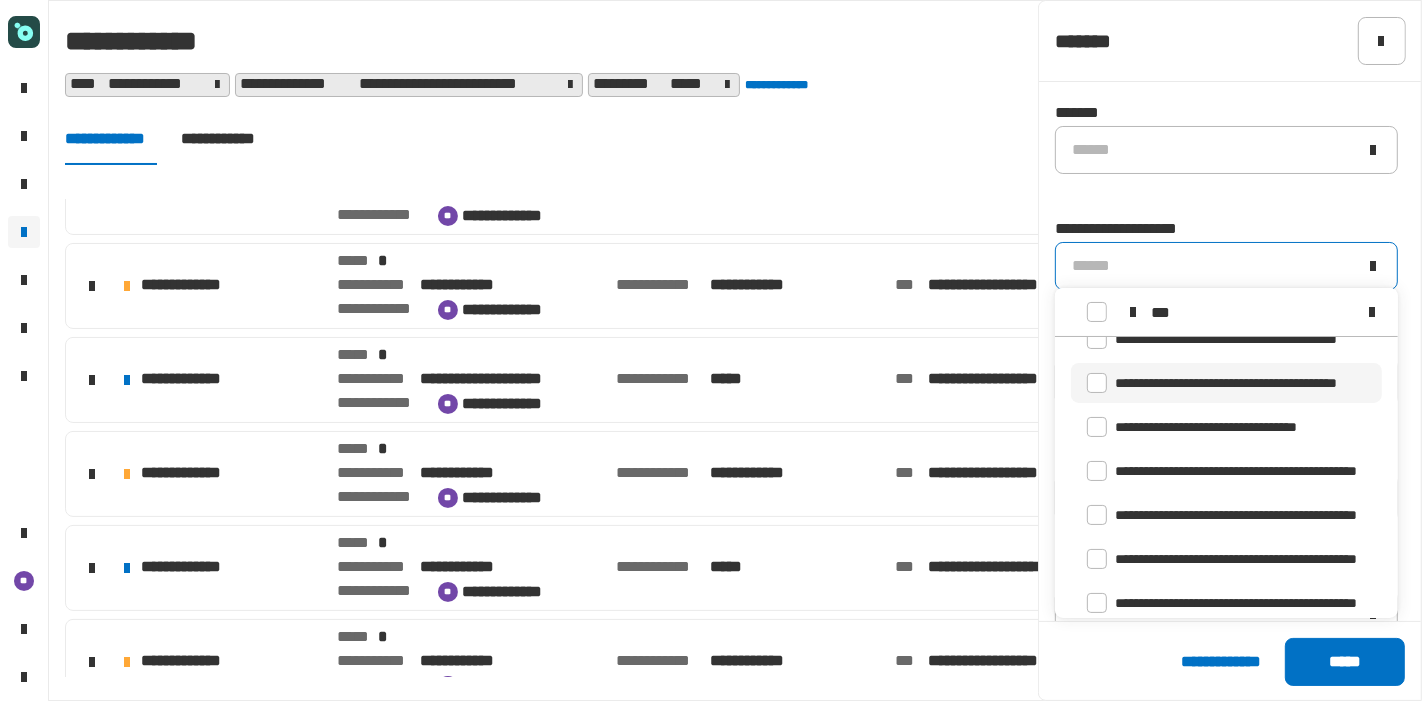 scroll, scrollTop: 149, scrollLeft: 0, axis: vertical 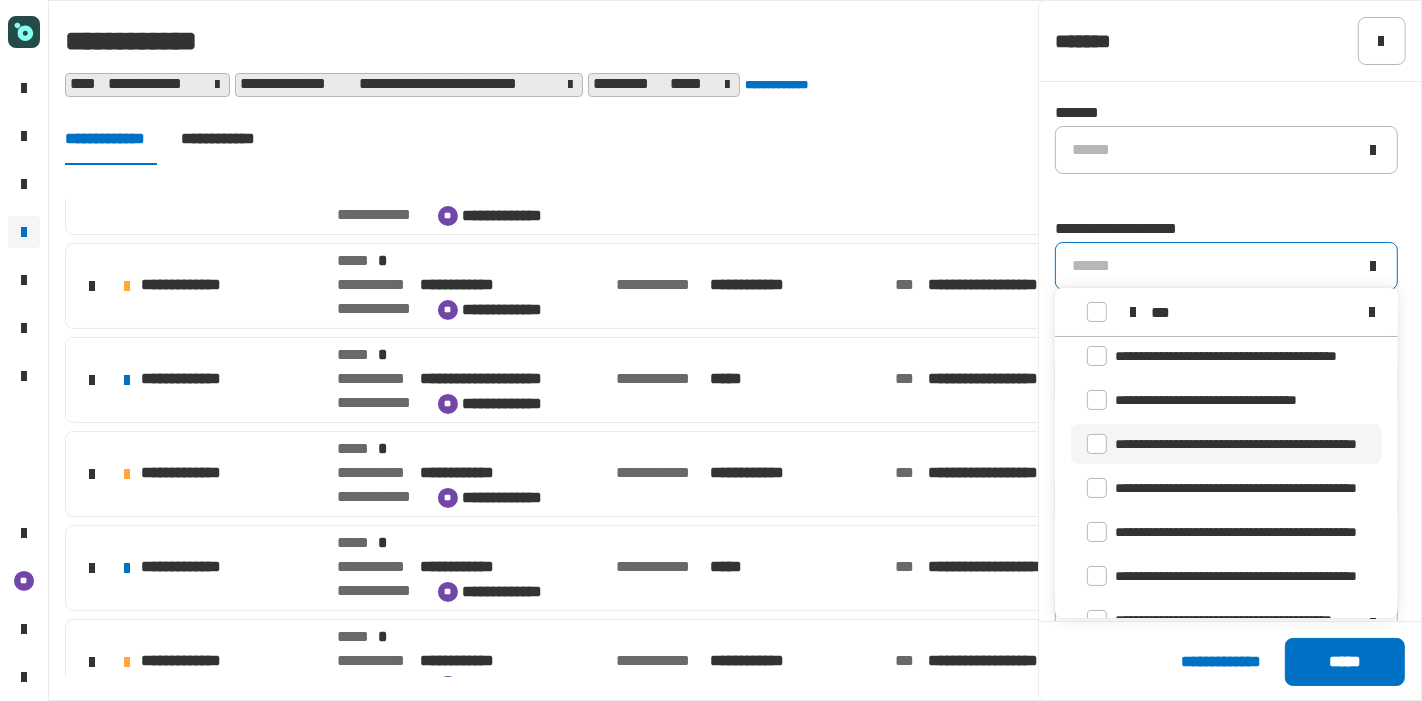 type on "***" 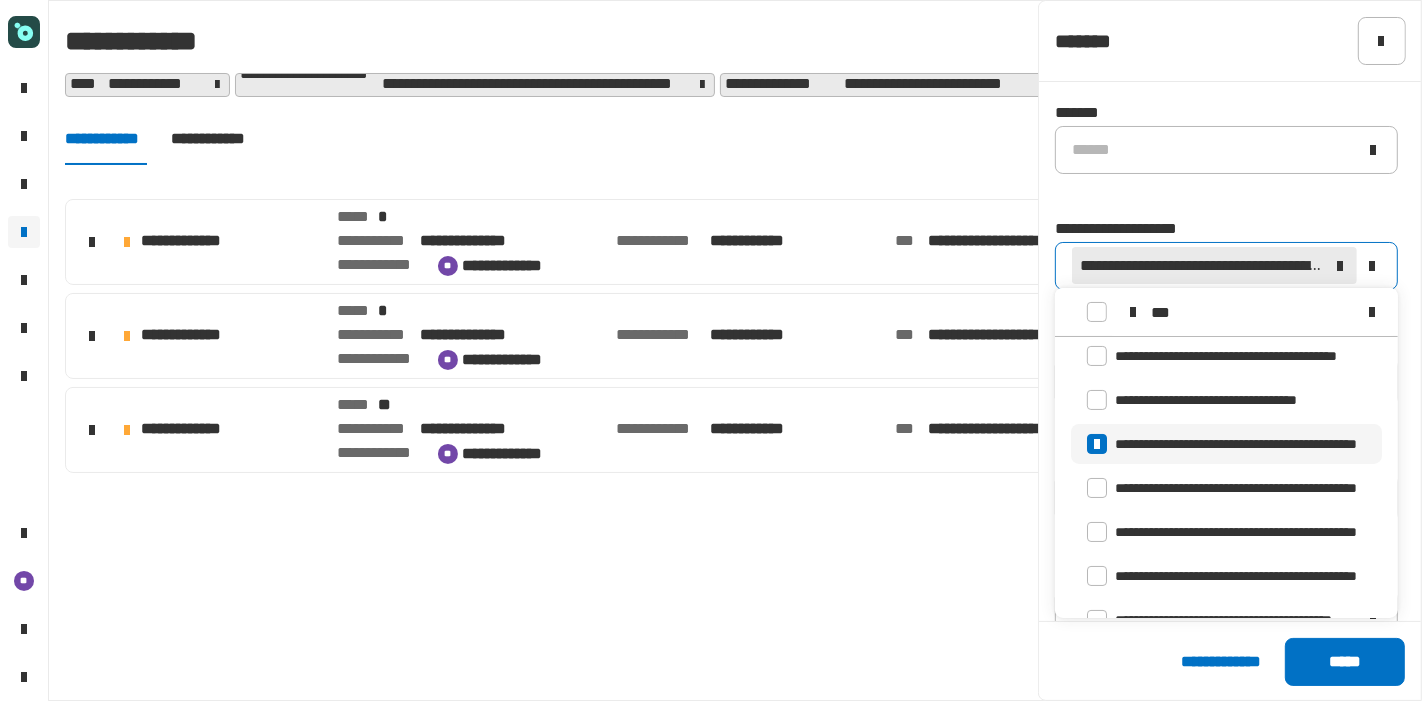 scroll, scrollTop: 0, scrollLeft: 0, axis: both 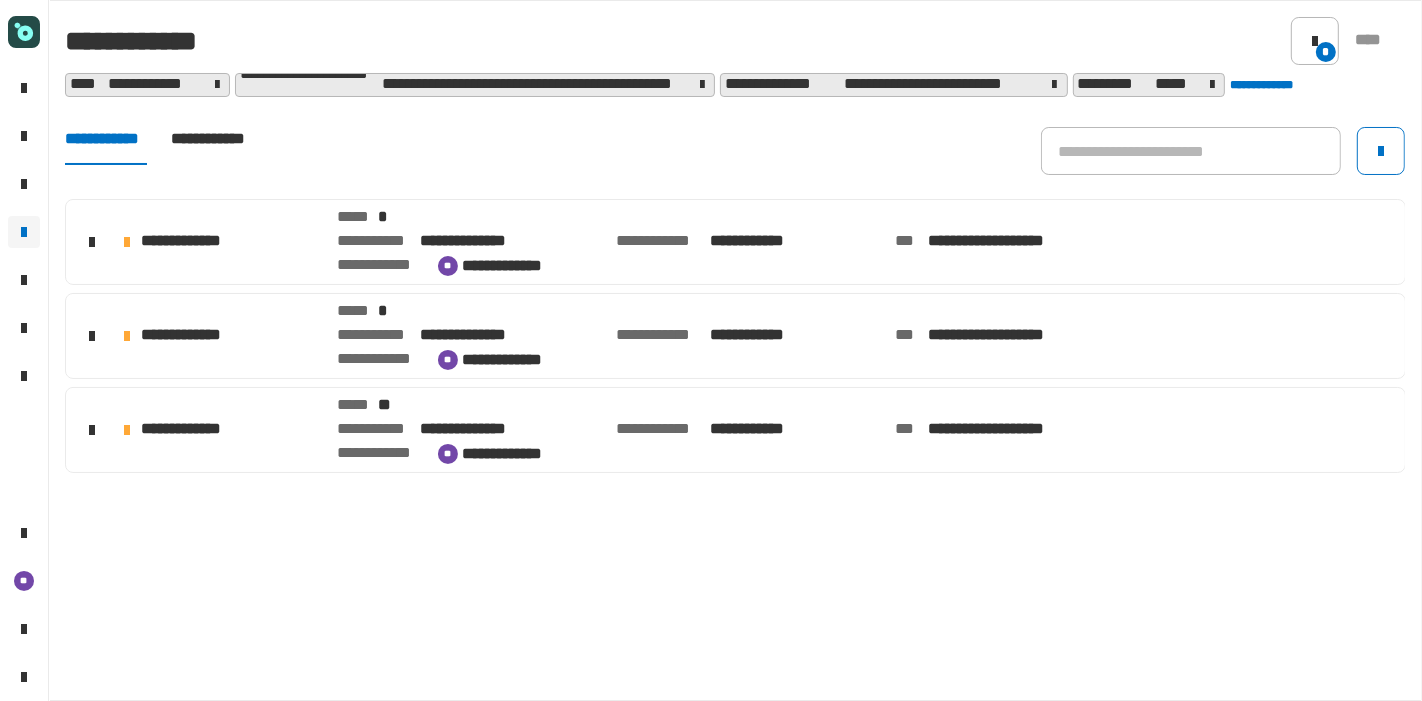 click on "[FIRST] [LAST] [CITY] [STATE] [ZIP] [COUNTRY] [ADDRESS]" 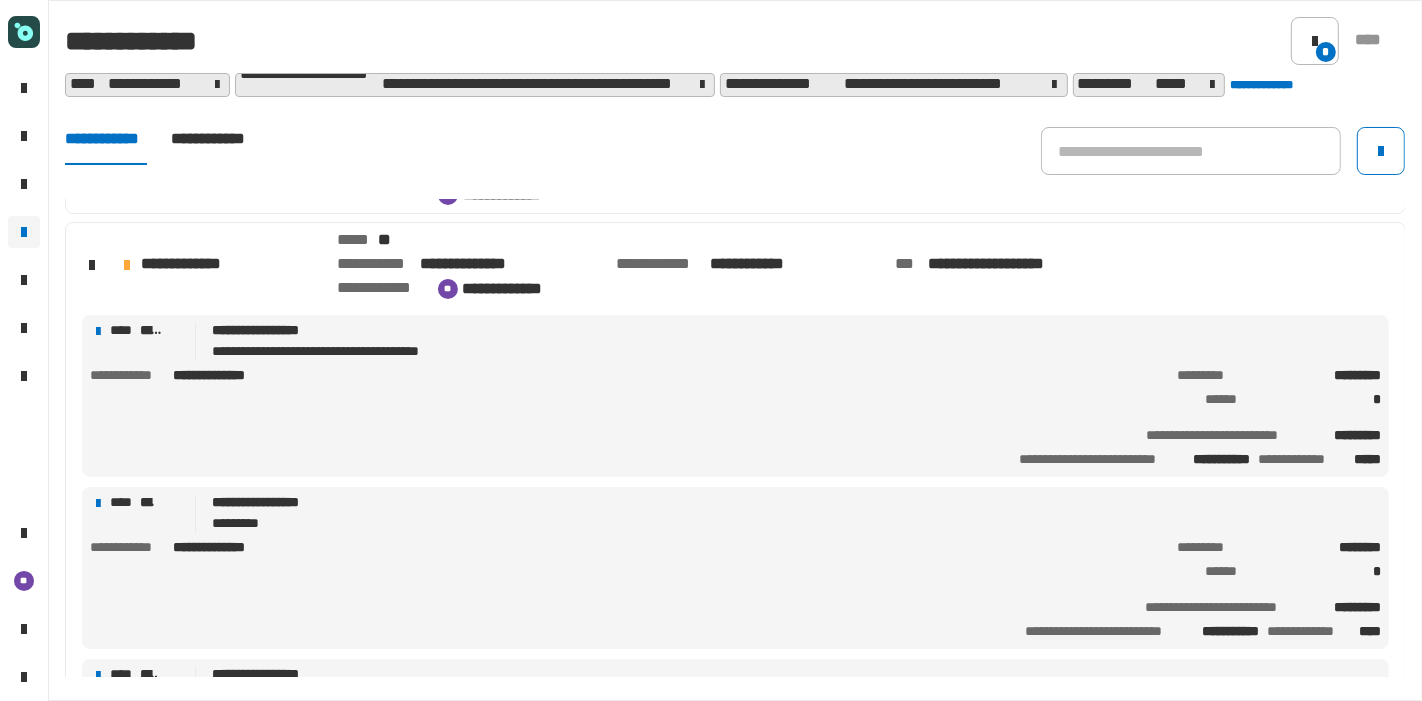 scroll, scrollTop: 204, scrollLeft: 0, axis: vertical 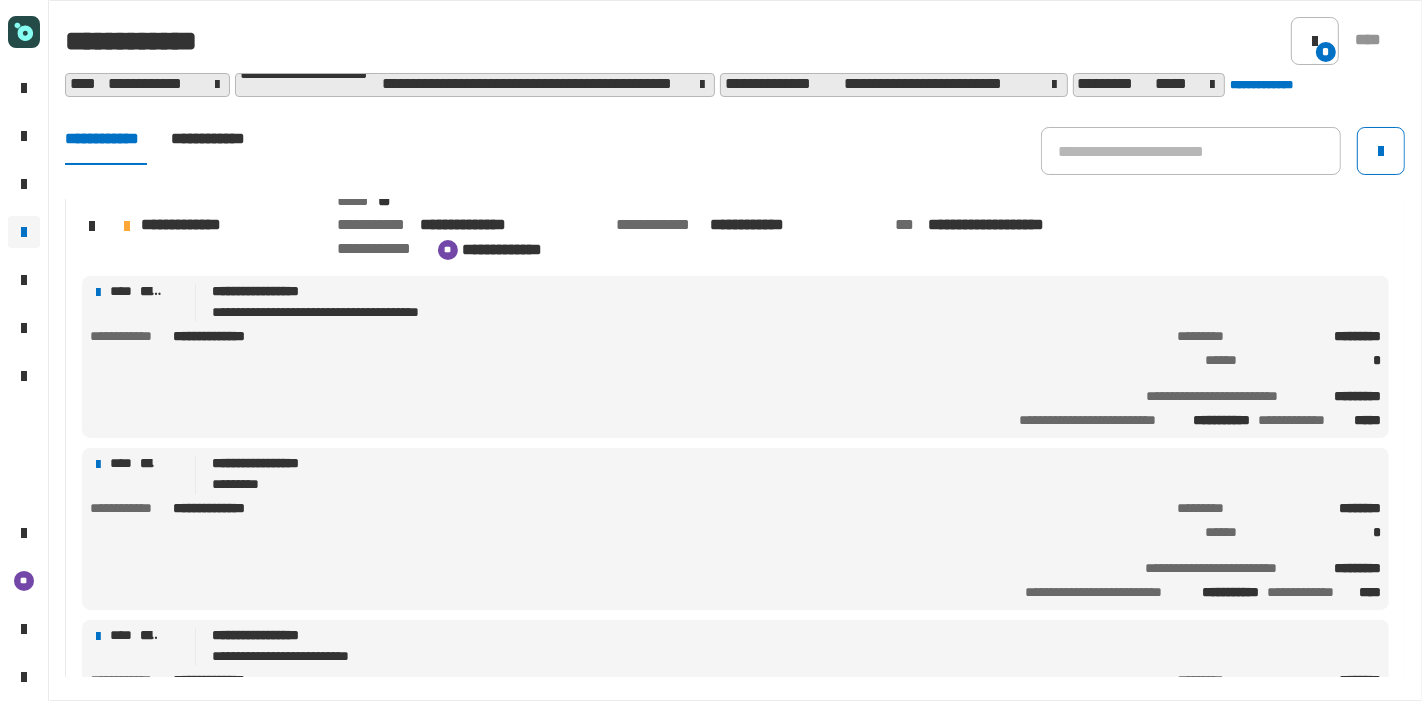click on "**********" 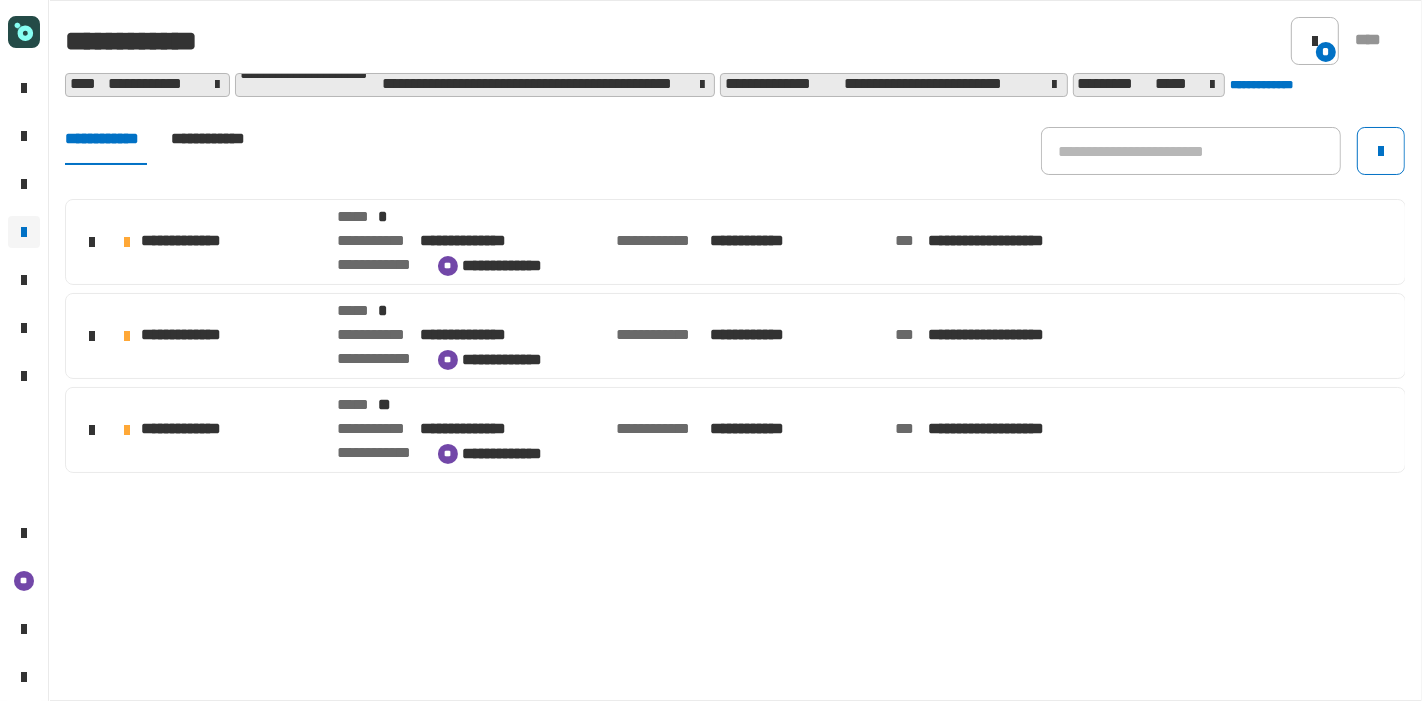click on "**********" 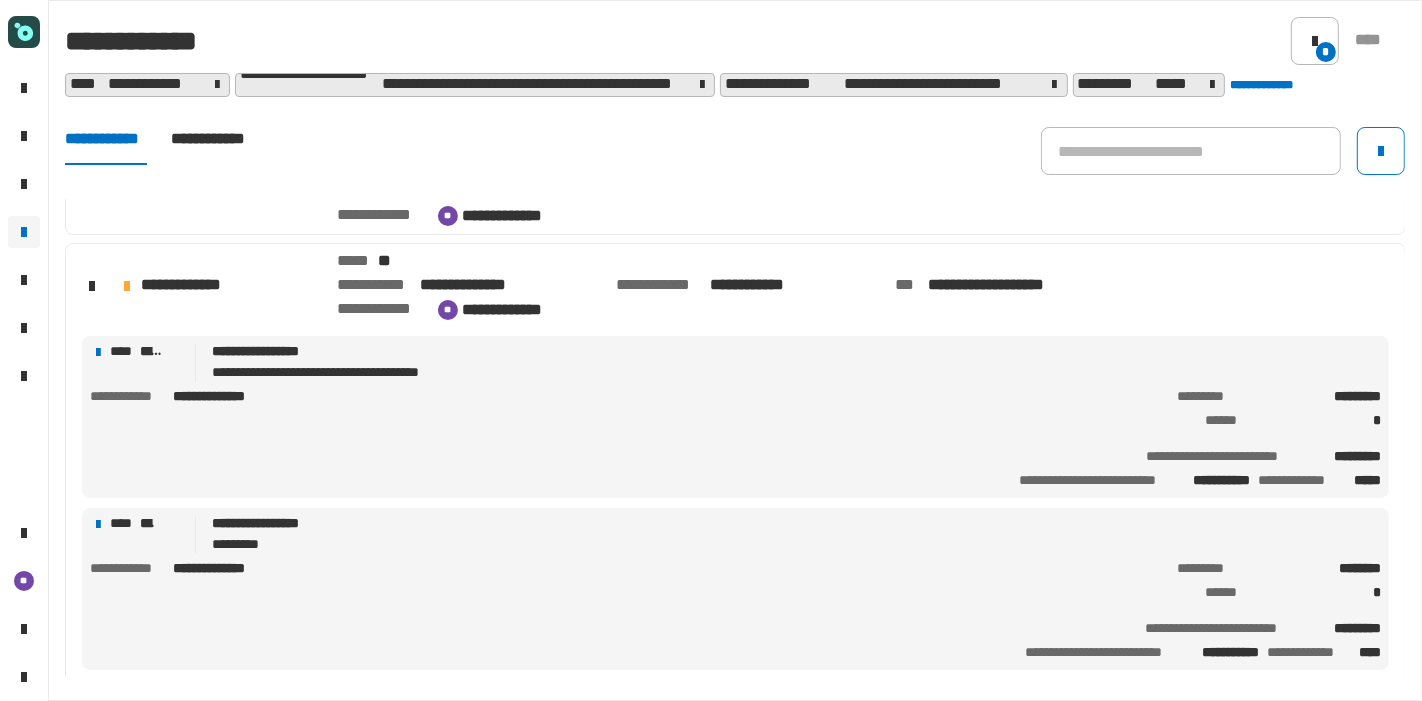 scroll, scrollTop: 146, scrollLeft: 0, axis: vertical 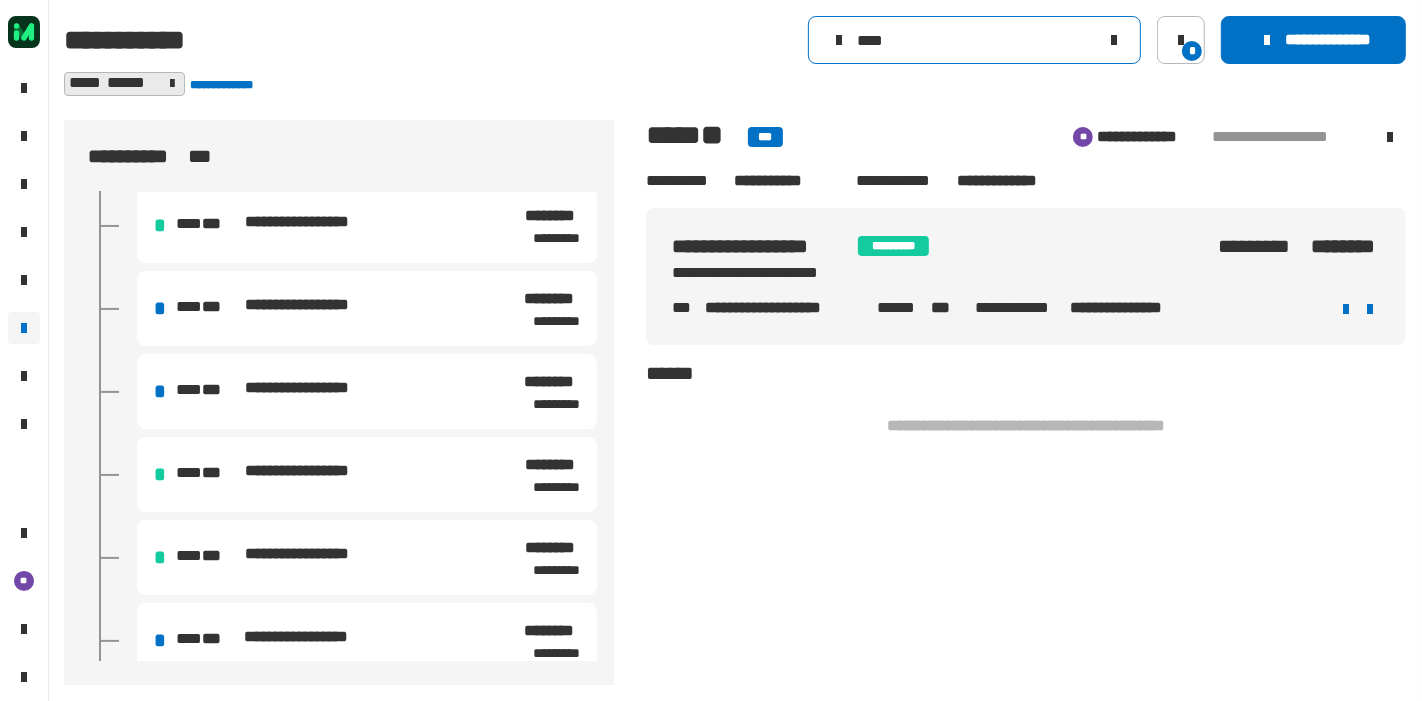 click on "****" 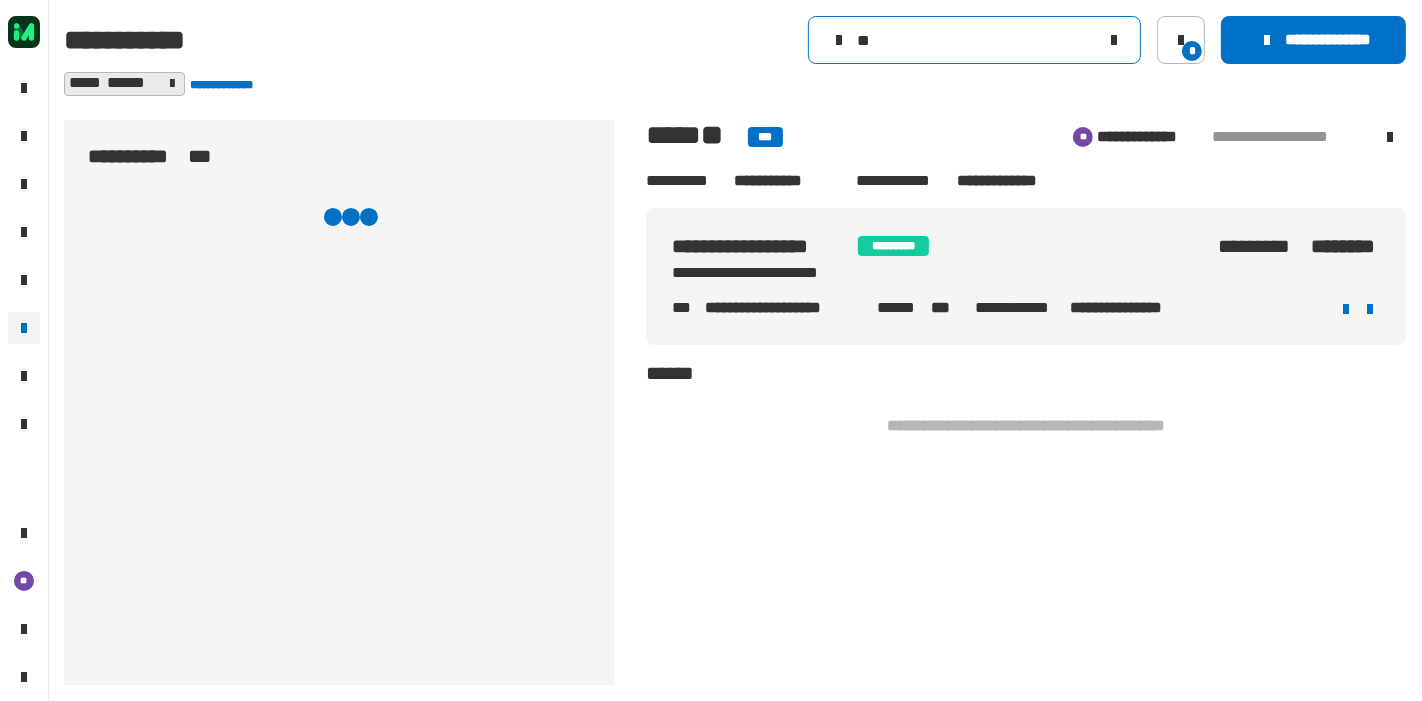 scroll, scrollTop: 0, scrollLeft: 0, axis: both 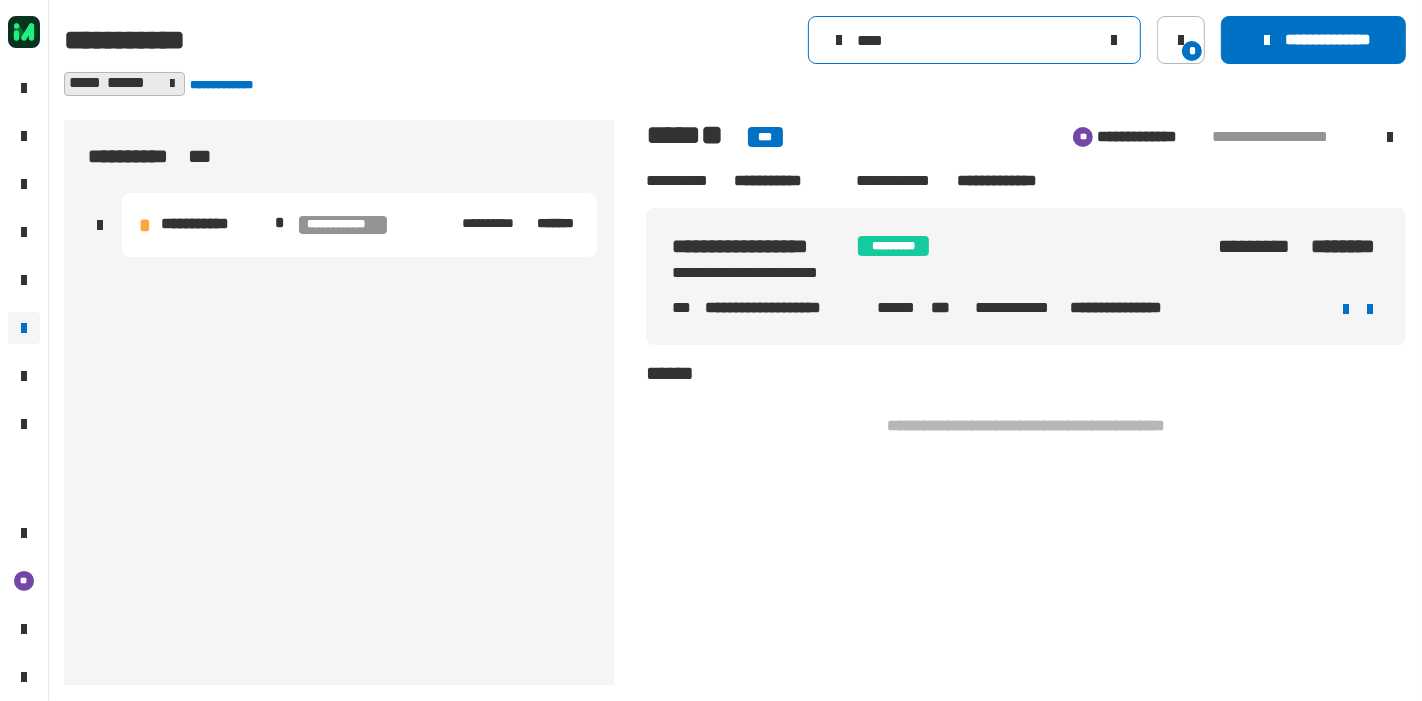 type on "****" 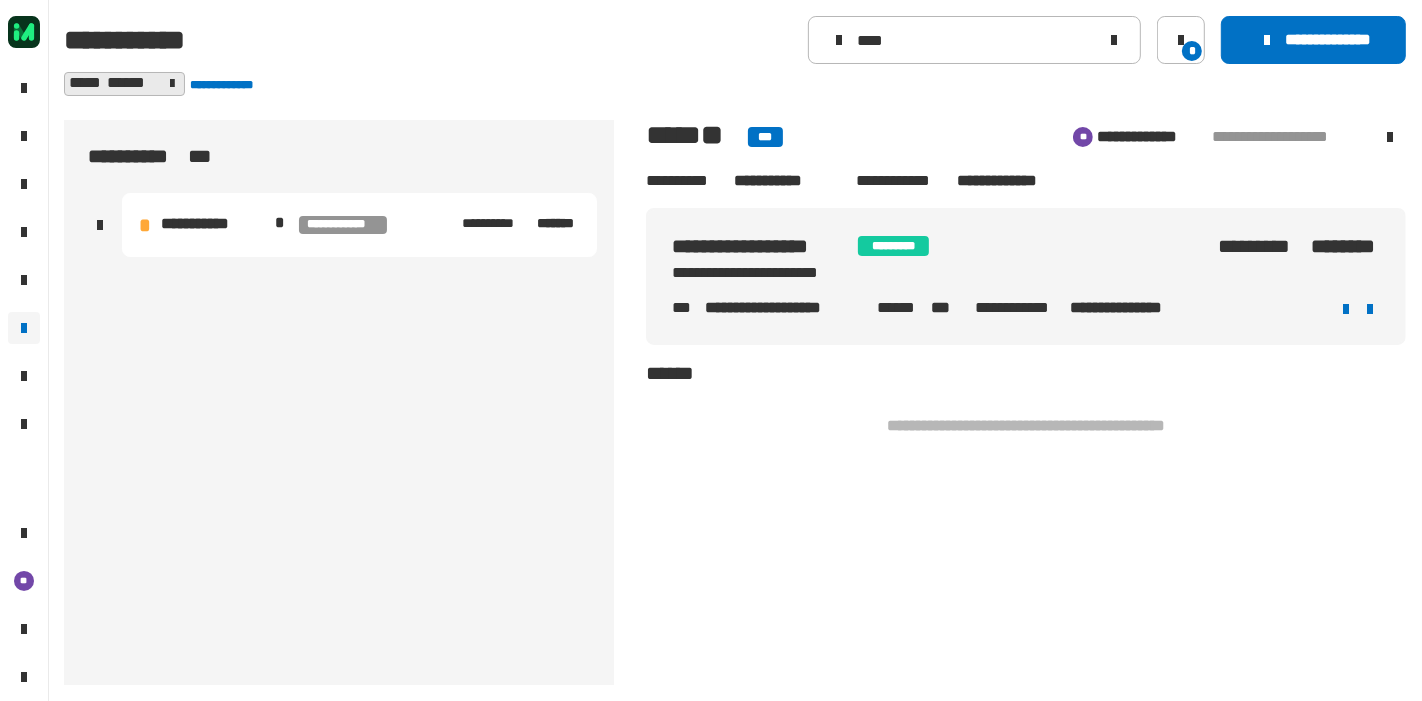 click on "*******" at bounding box center (558, 224) 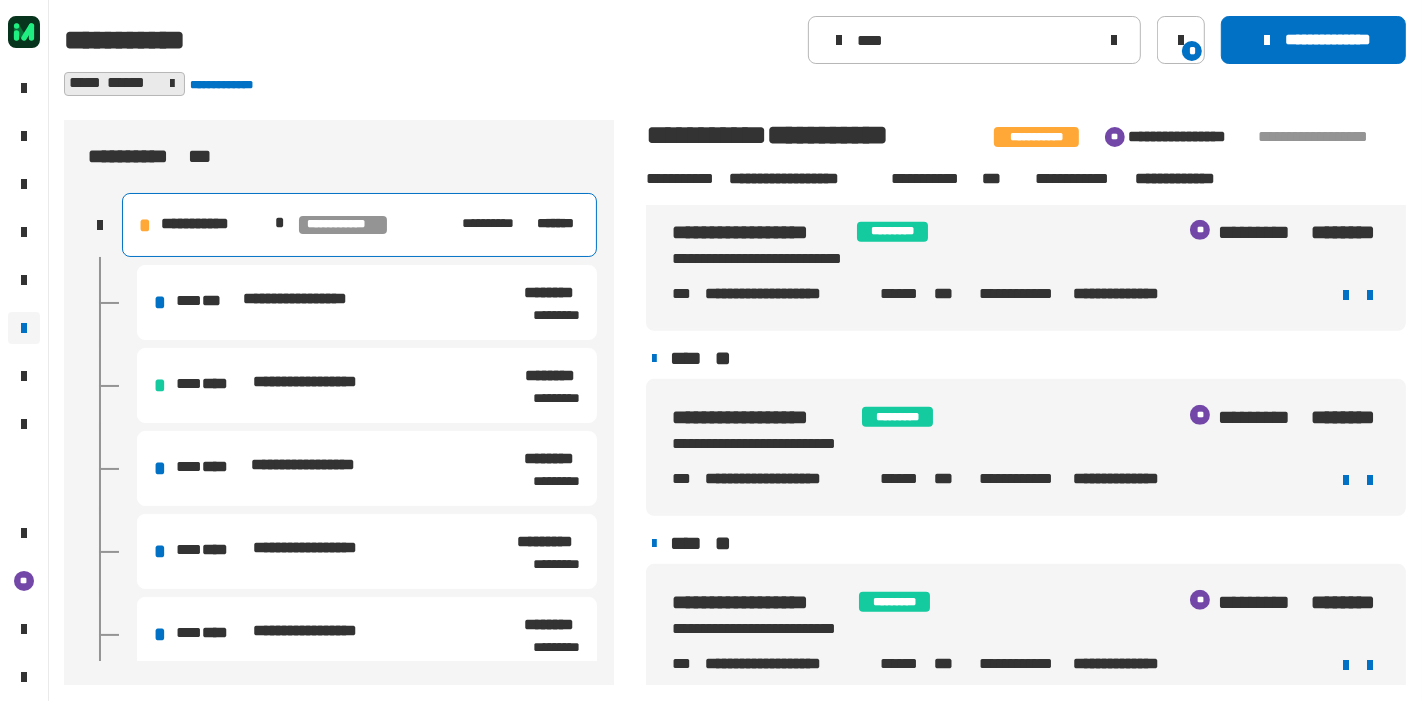 scroll, scrollTop: 975, scrollLeft: 0, axis: vertical 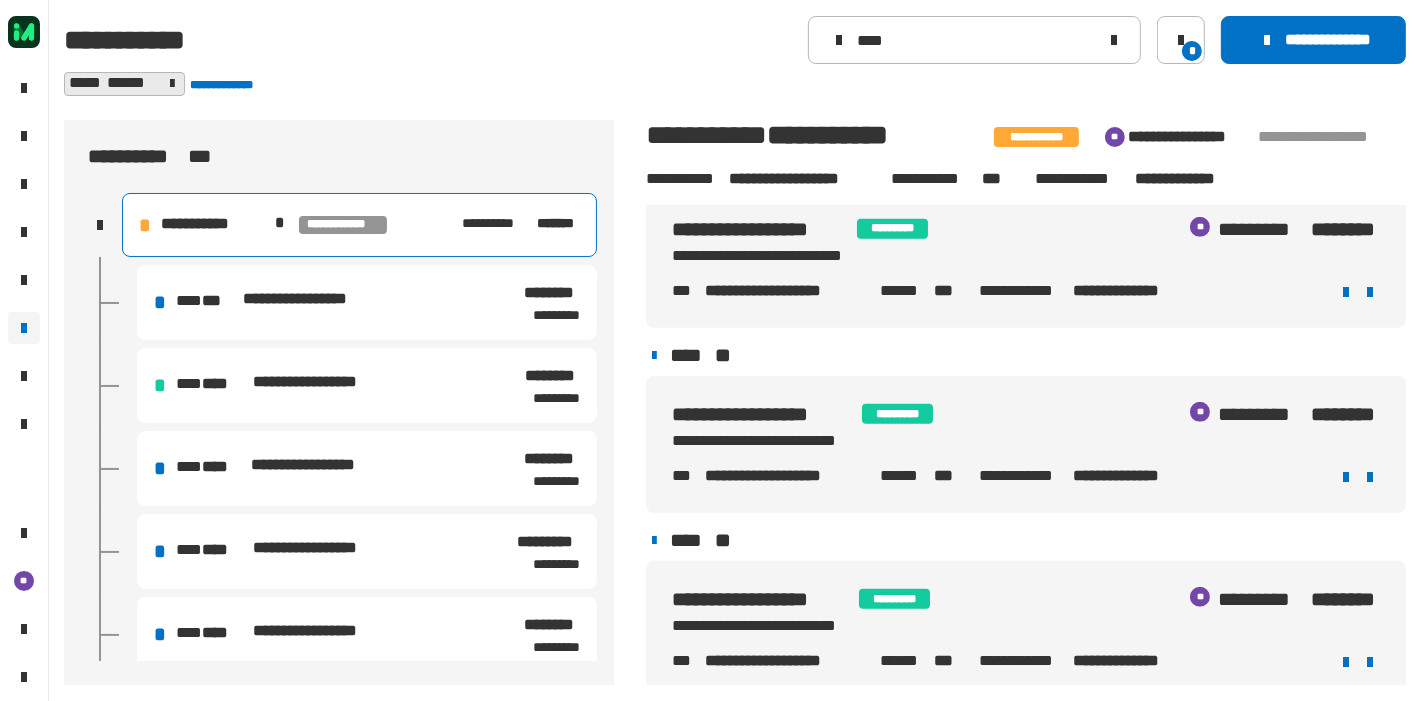 click on "**********" at bounding box center (367, 385) 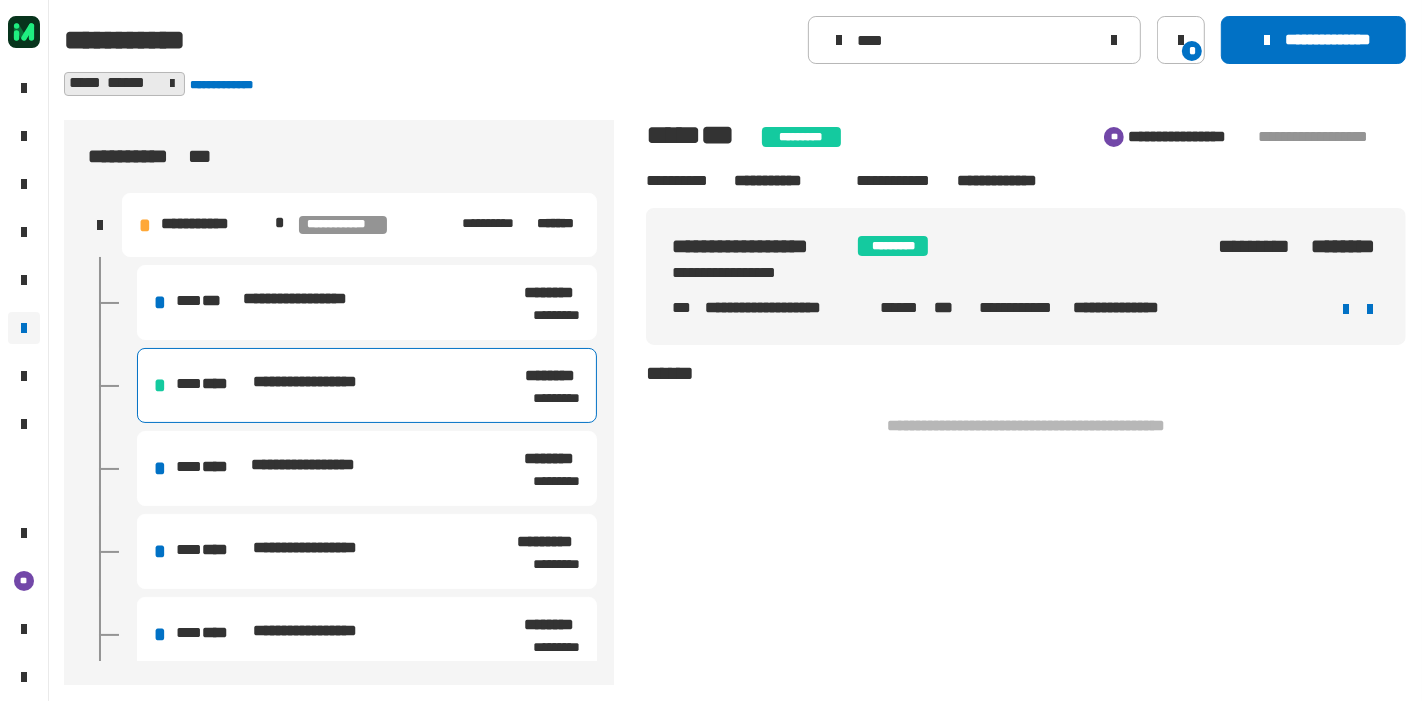 click on "**********" at bounding box center [342, 225] 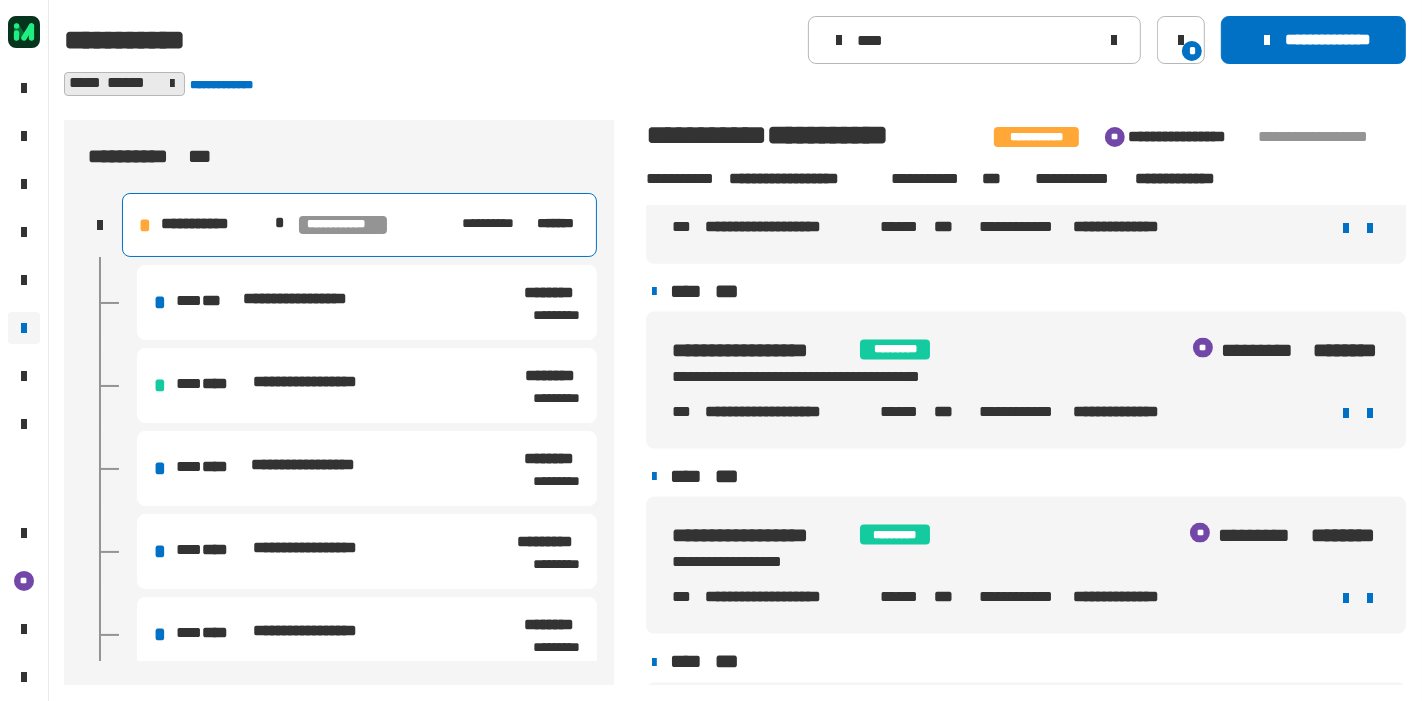 scroll, scrollTop: 2345, scrollLeft: 0, axis: vertical 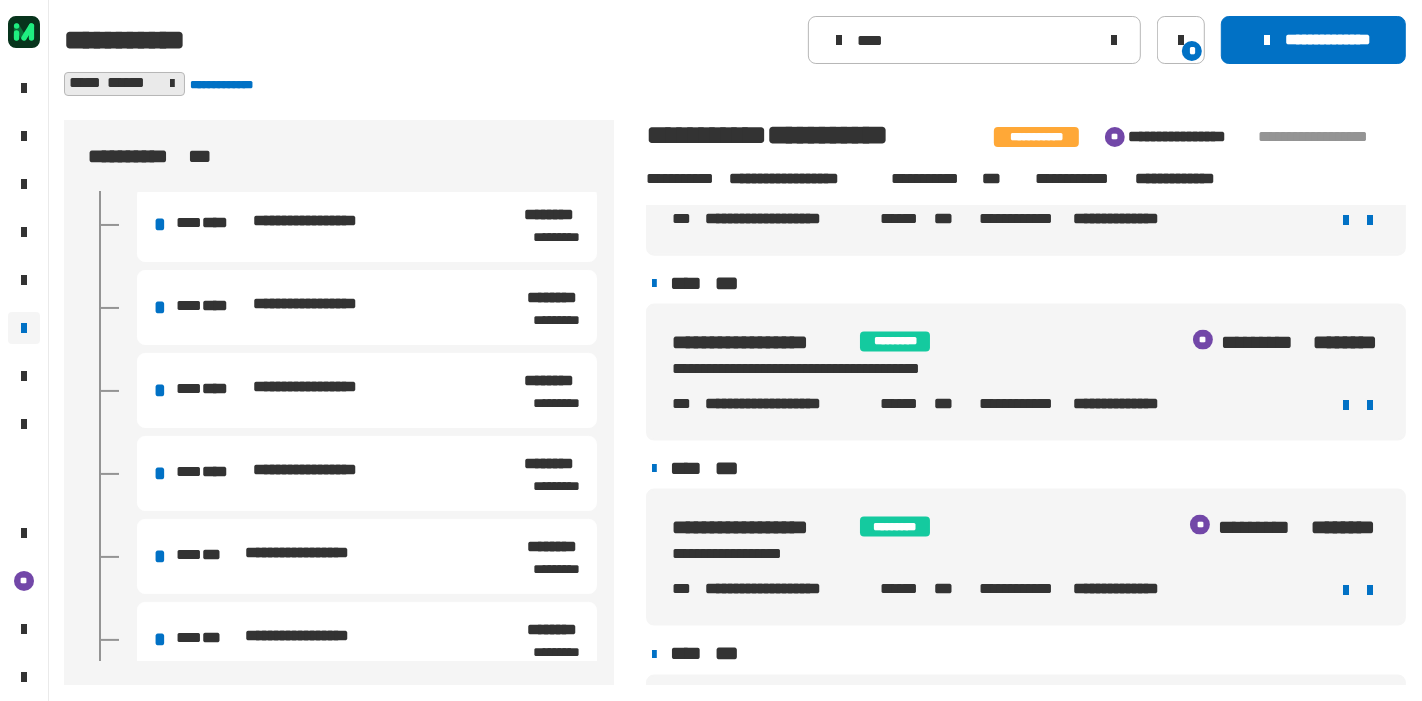 drag, startPoint x: 796, startPoint y: 382, endPoint x: 804, endPoint y: 389, distance: 10.630146 